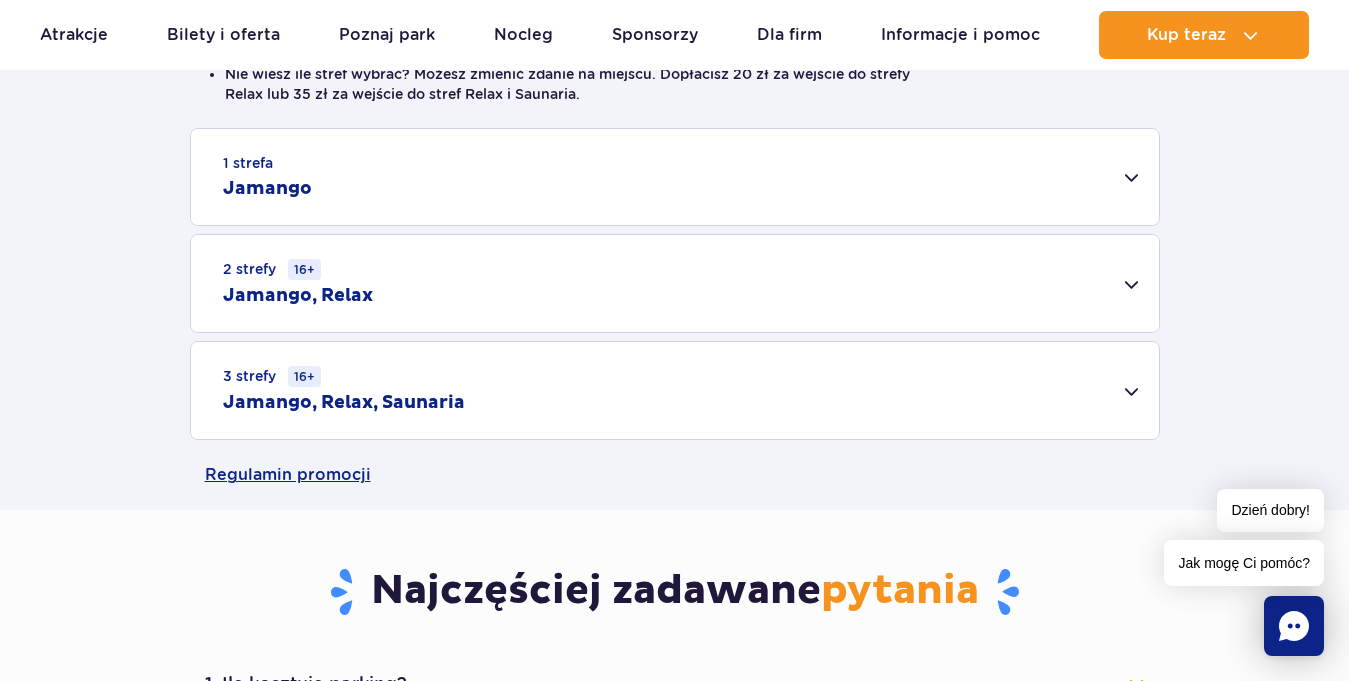 scroll, scrollTop: 510, scrollLeft: 0, axis: vertical 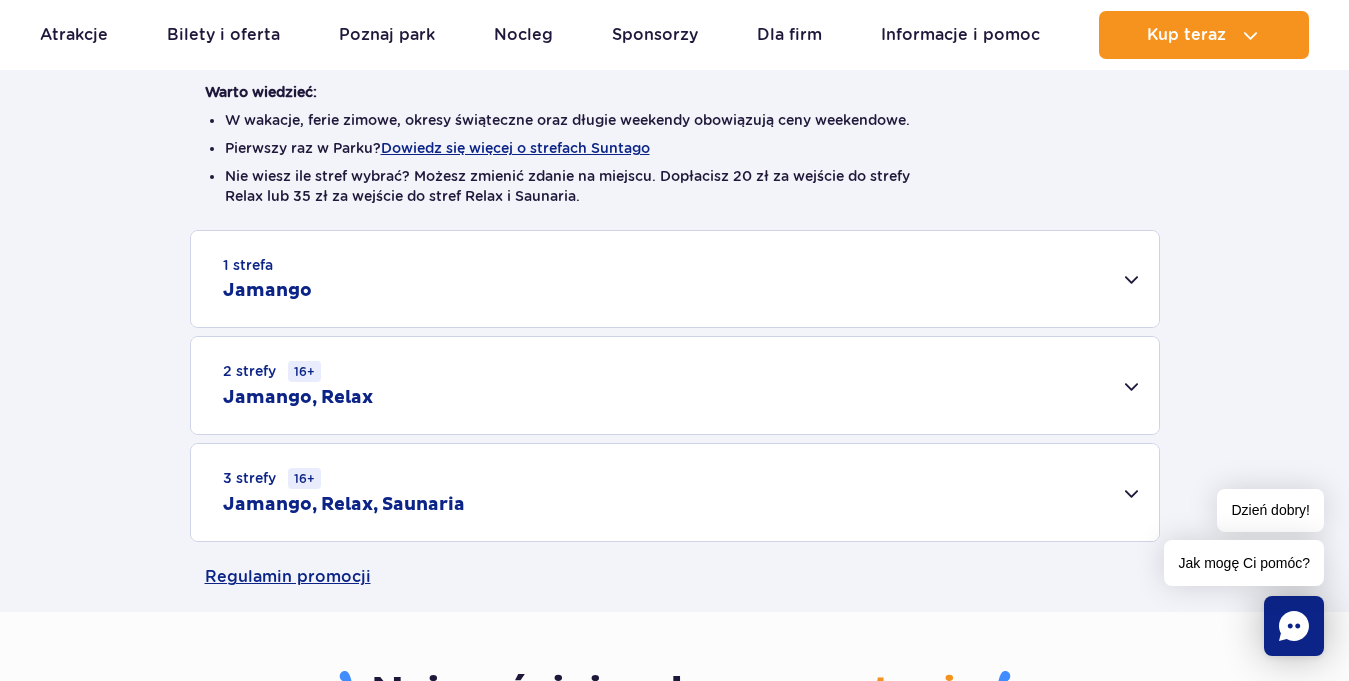 click on "1 strefa
Jamango" at bounding box center (675, 279) 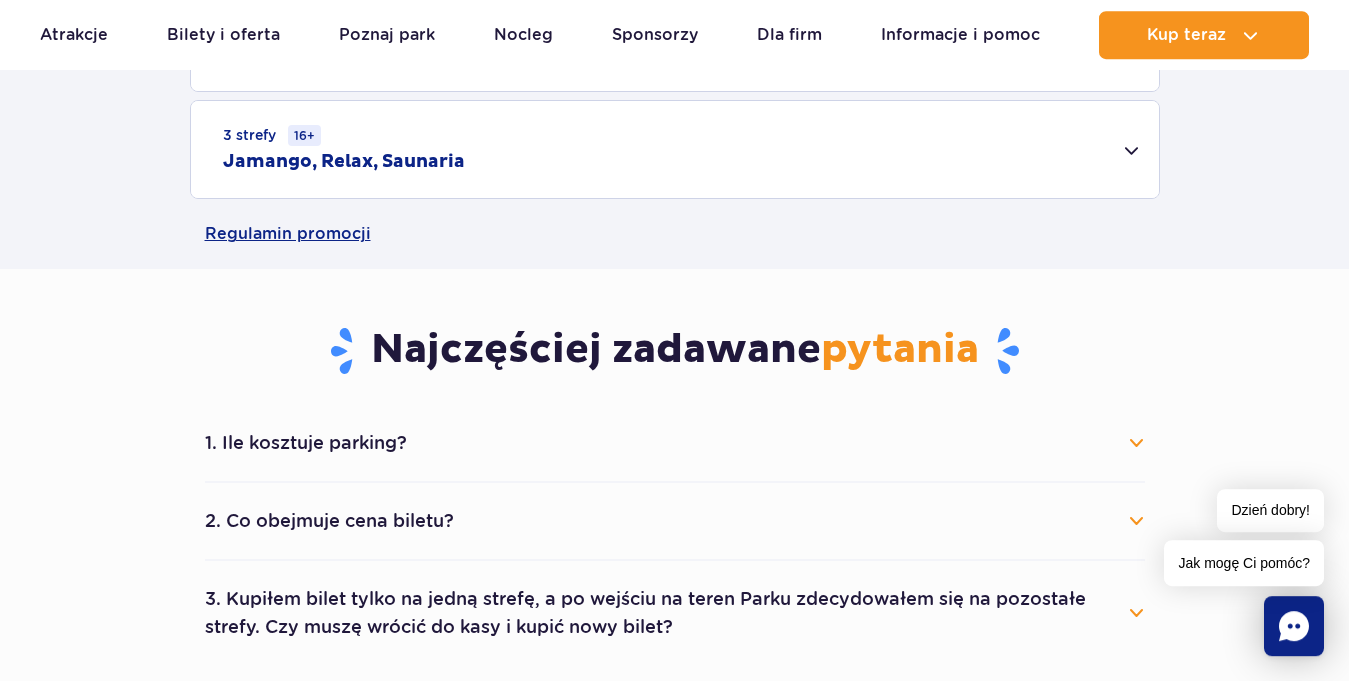 scroll, scrollTop: 1632, scrollLeft: 0, axis: vertical 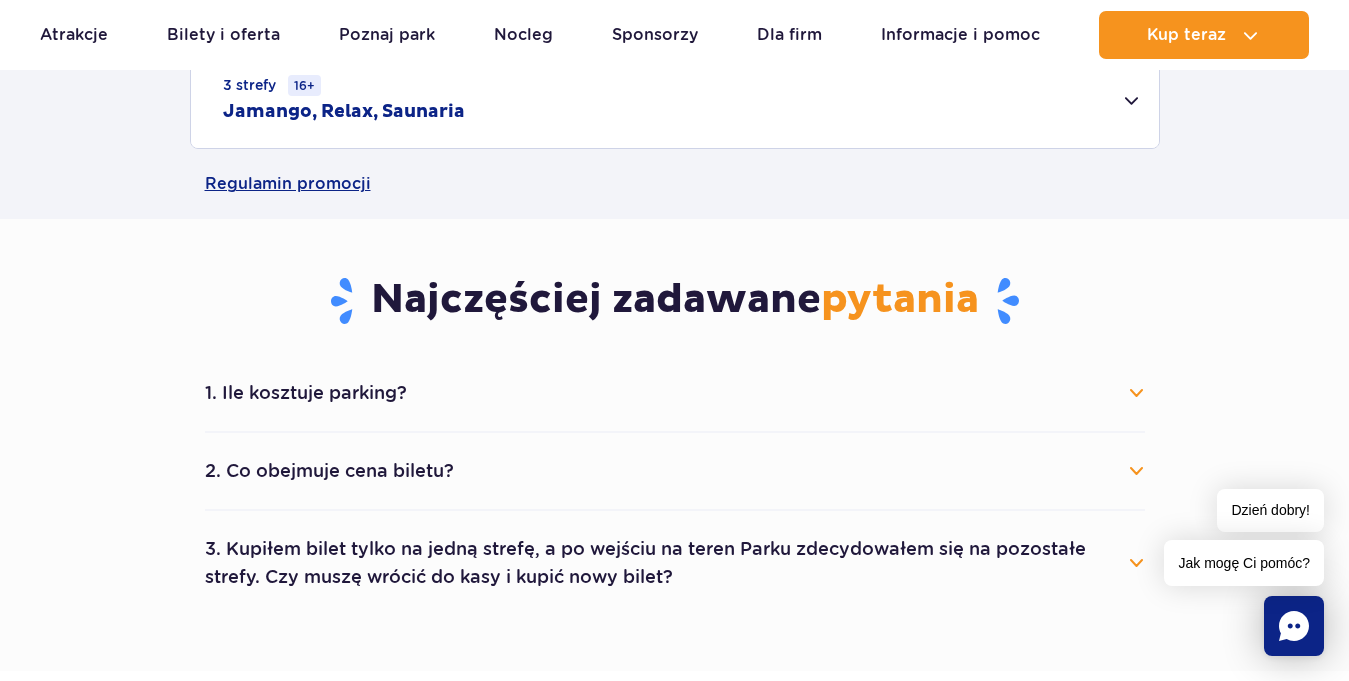 click on "3. Kupiłem bilet tylko na jedną strefę, a po wejściu na teren Parku zdecydowałem się na pozostałe strefy. Czy muszę wrócić do kasy i kupić nowy bilet?" at bounding box center (675, 563) 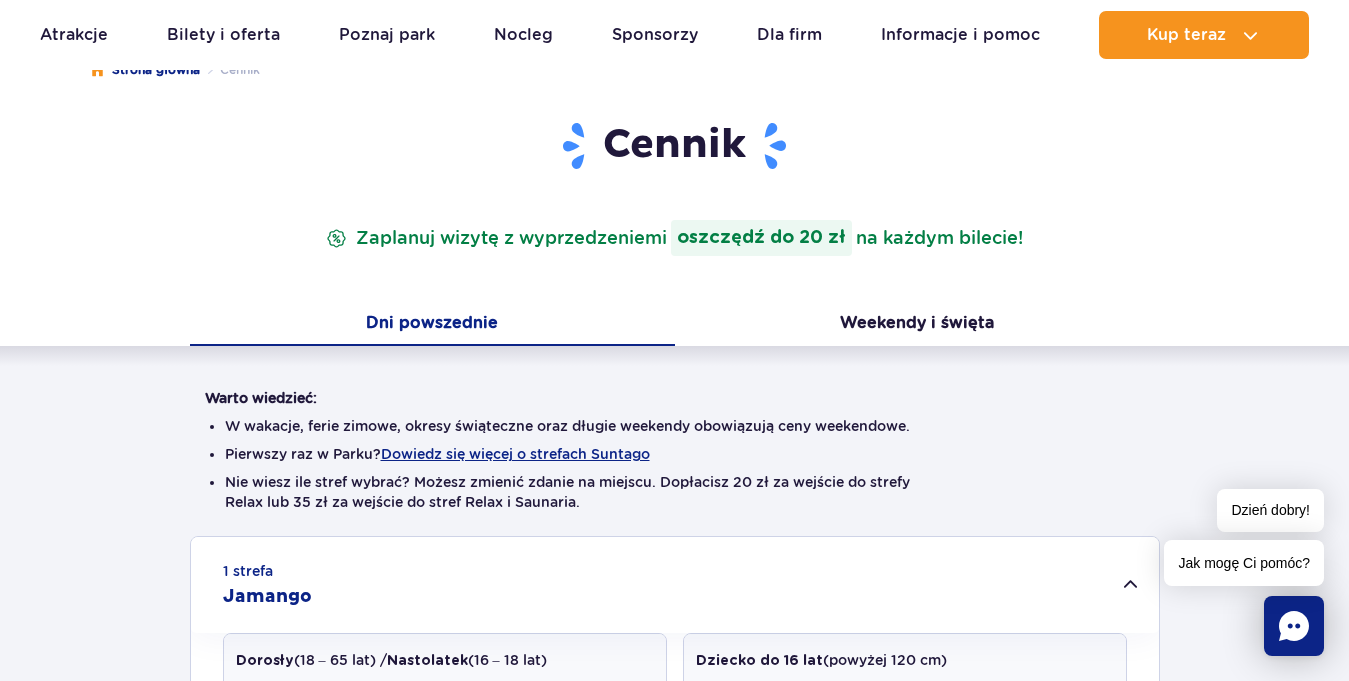 scroll, scrollTop: 0, scrollLeft: 0, axis: both 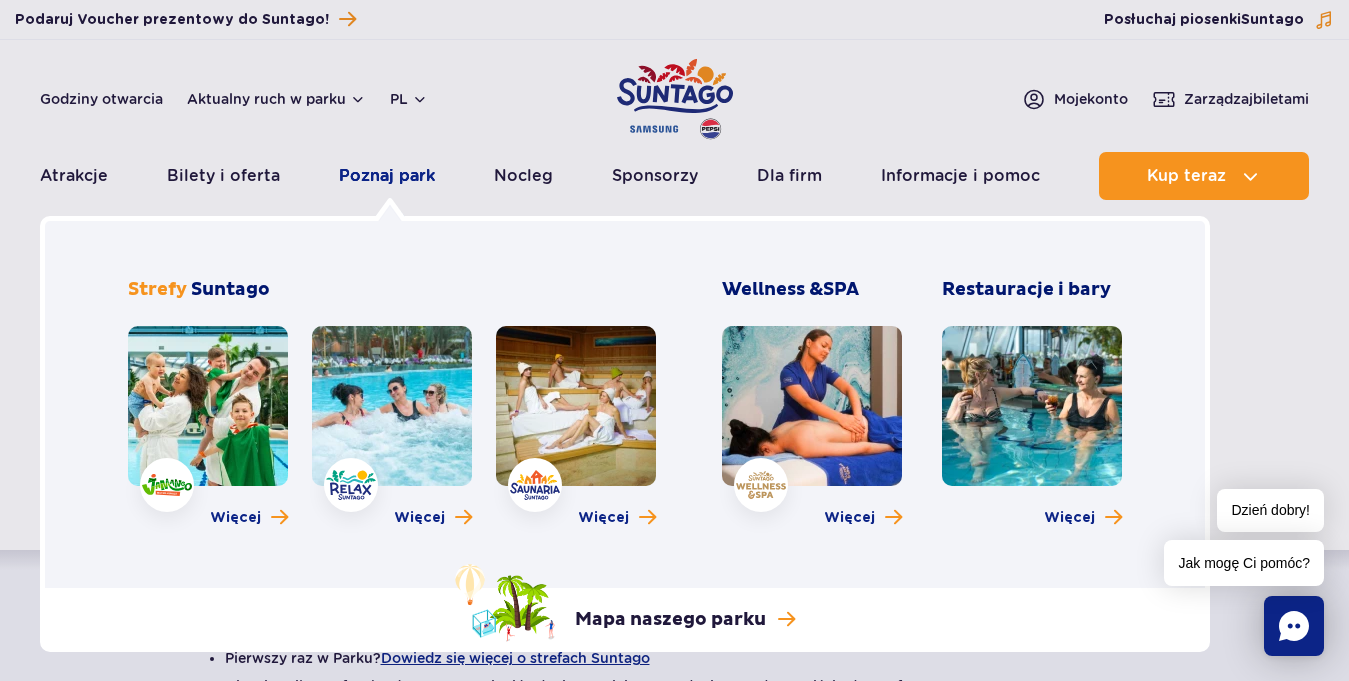 click on "Poznaj park" at bounding box center (387, 176) 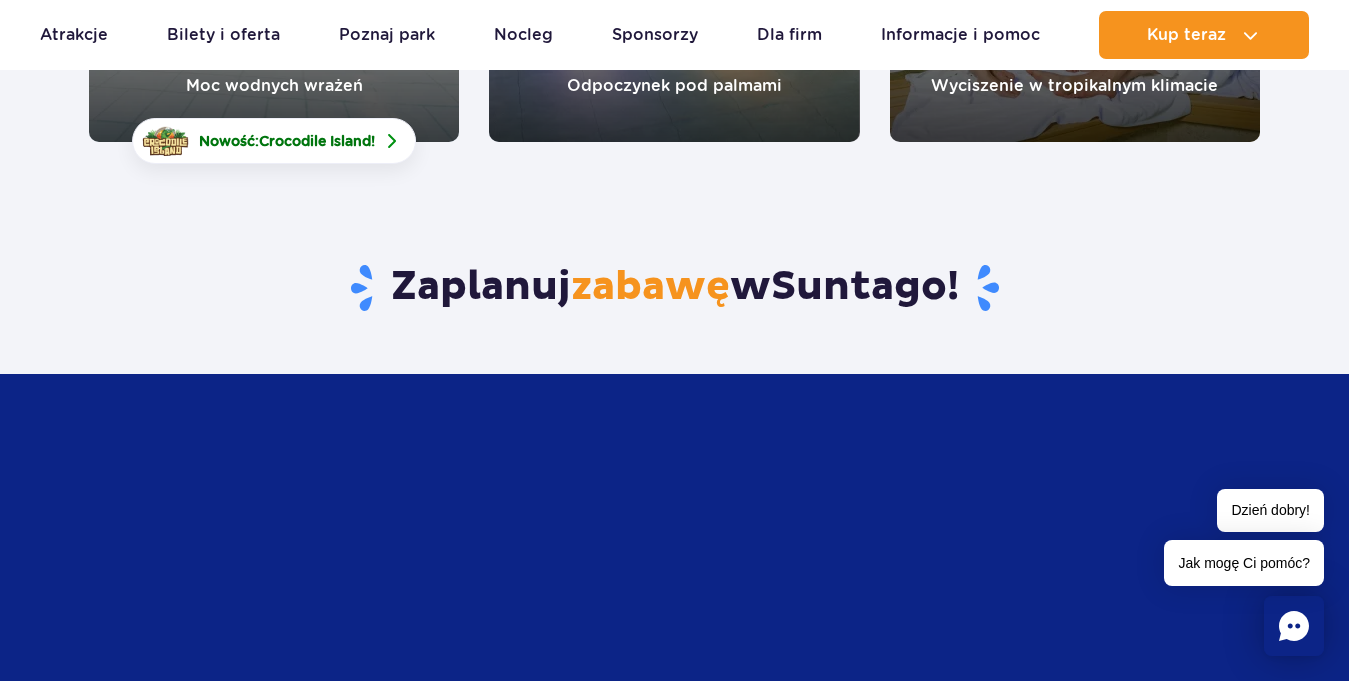 scroll, scrollTop: 204, scrollLeft: 0, axis: vertical 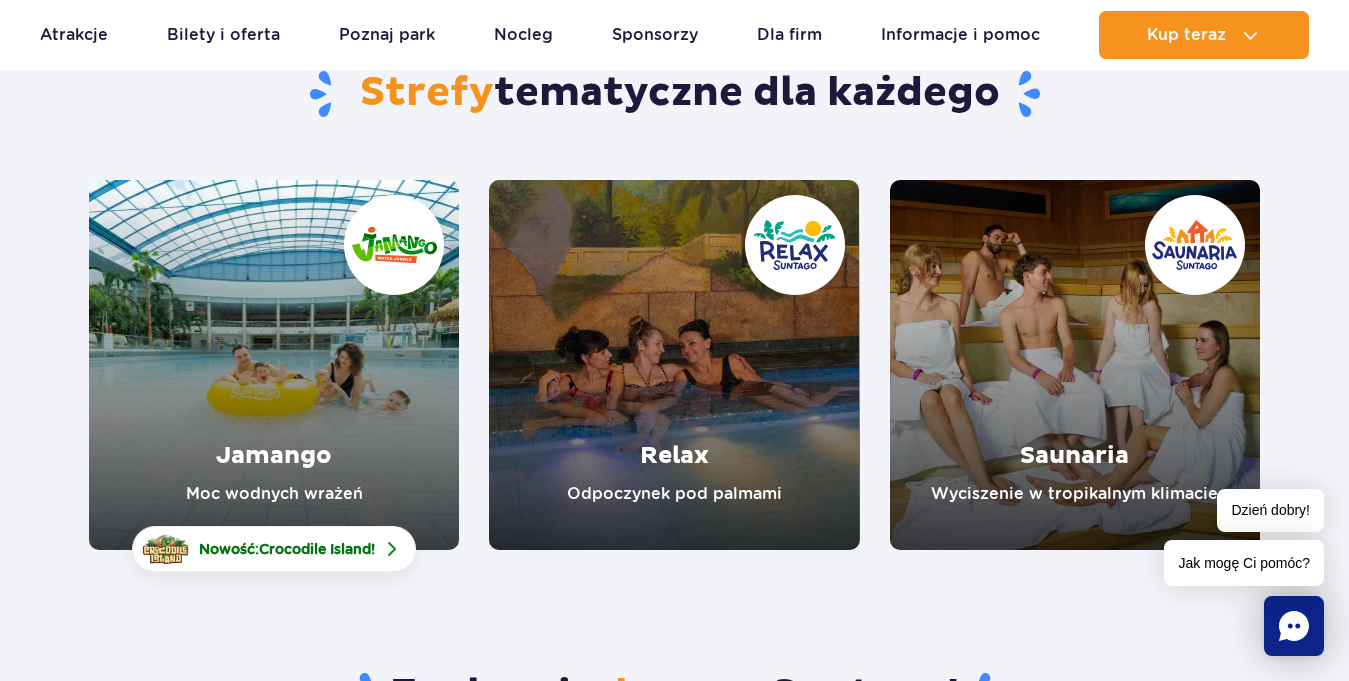click at bounding box center [274, 365] 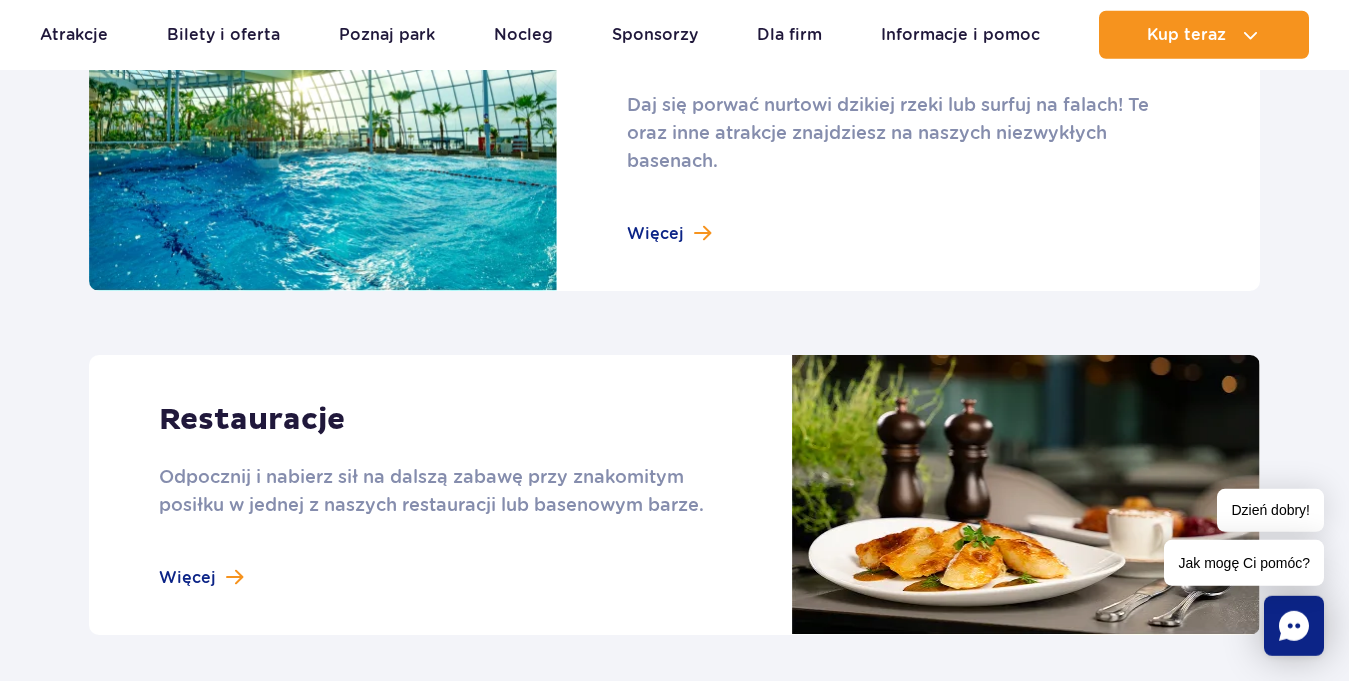 scroll, scrollTop: 1734, scrollLeft: 0, axis: vertical 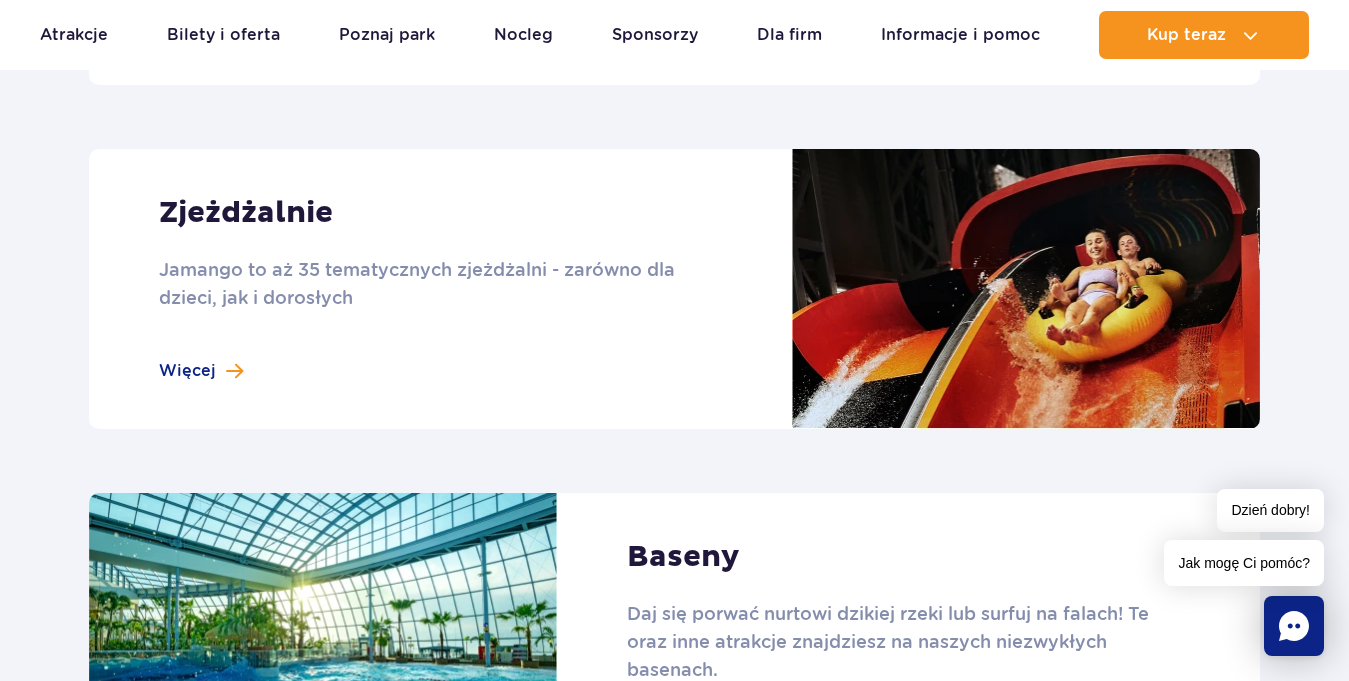 click at bounding box center [674, 289] 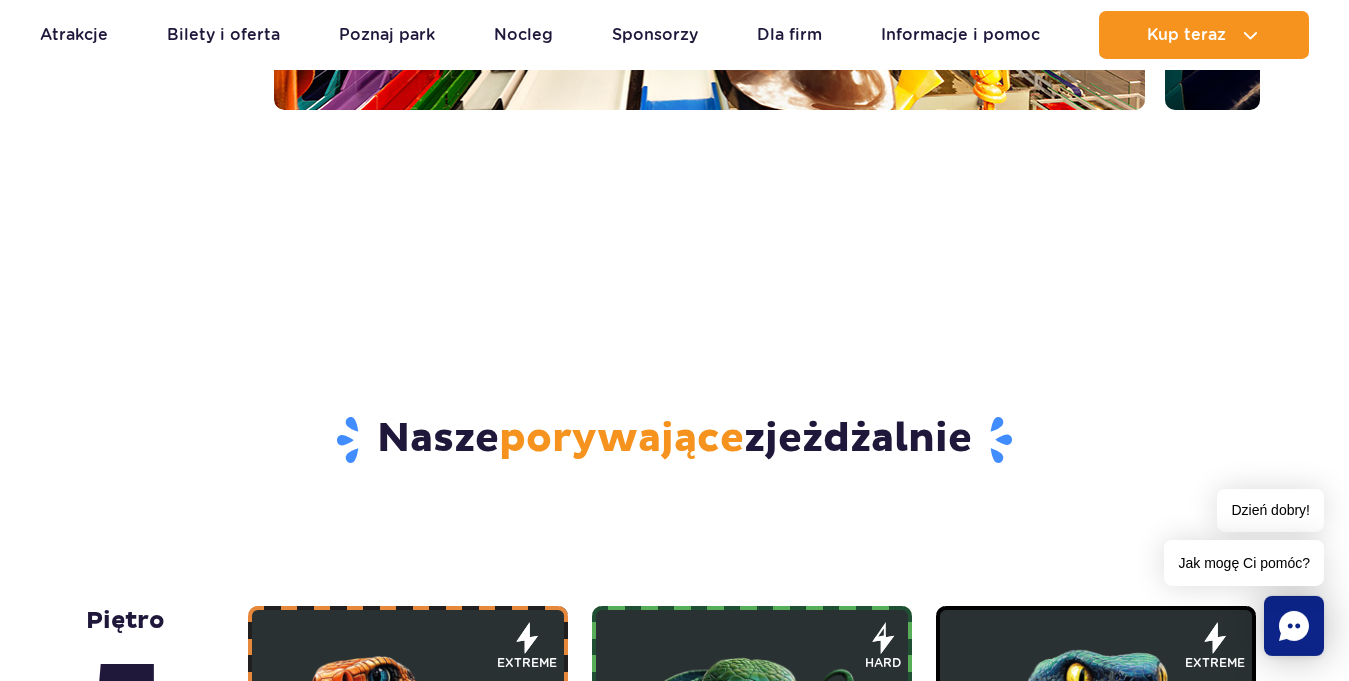 scroll, scrollTop: 612, scrollLeft: 0, axis: vertical 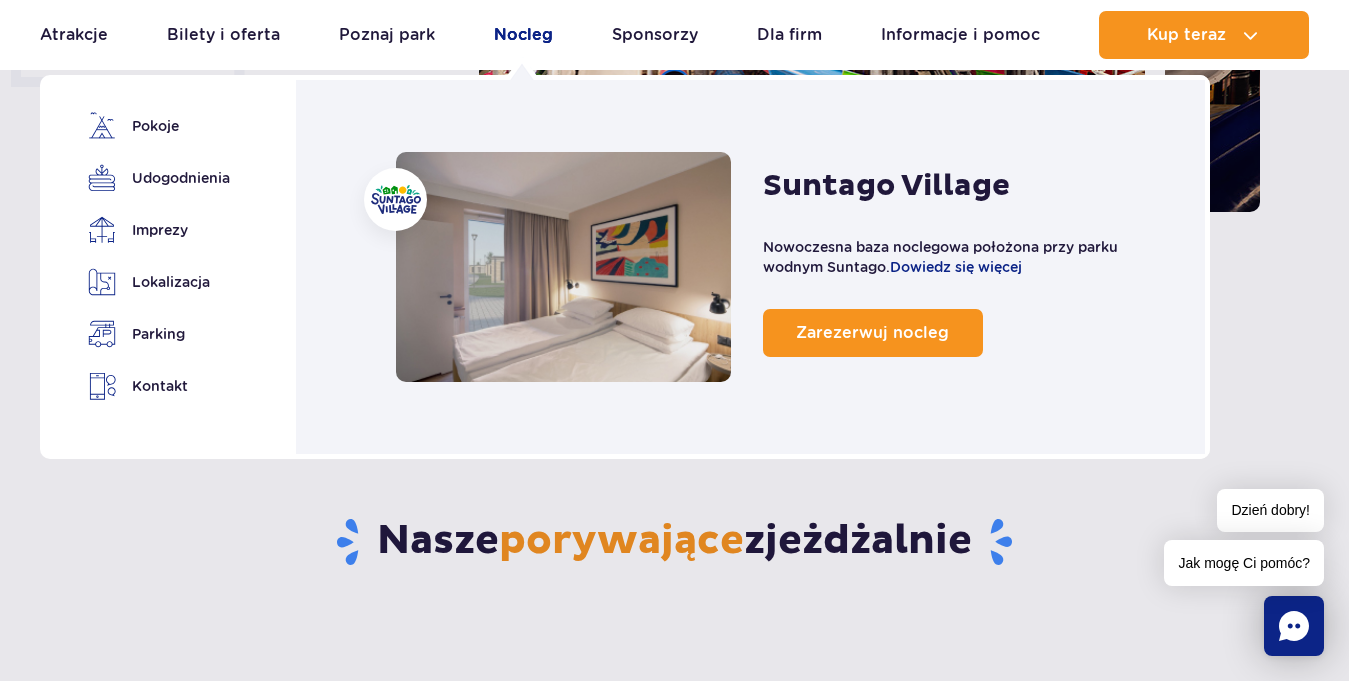 click on "Nocleg" at bounding box center (523, 35) 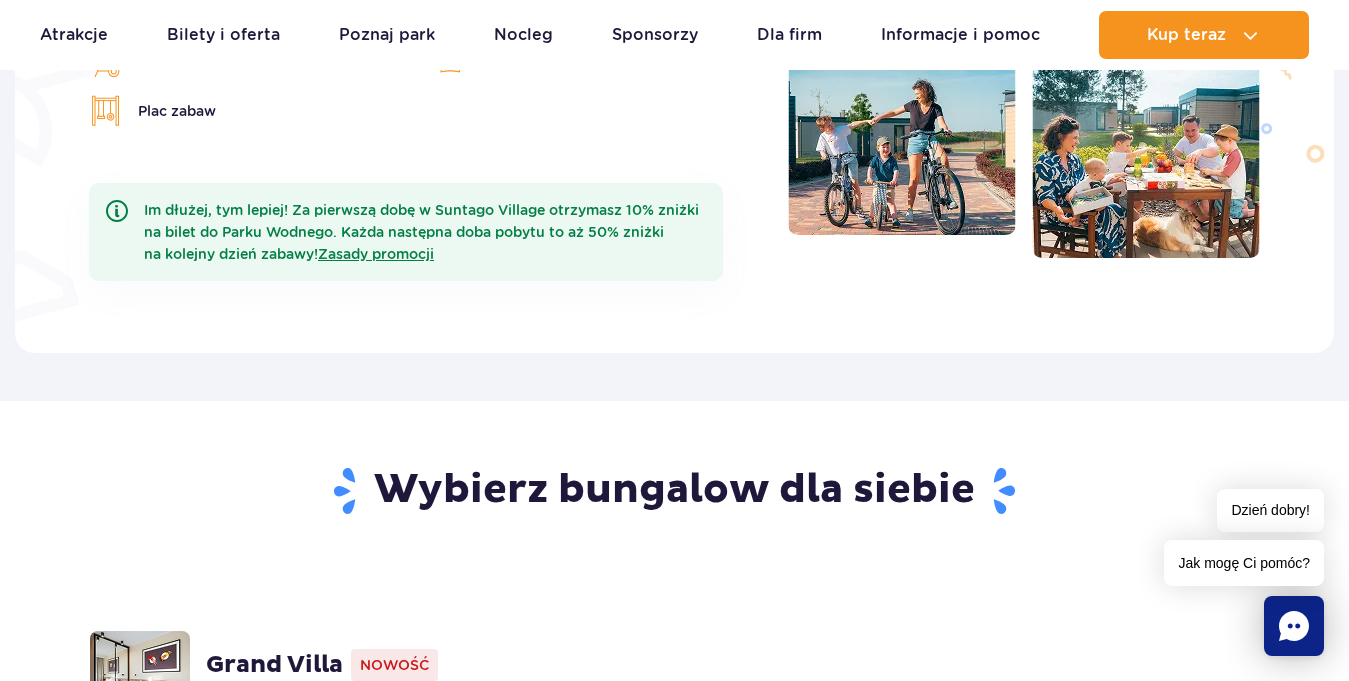 scroll, scrollTop: 1326, scrollLeft: 0, axis: vertical 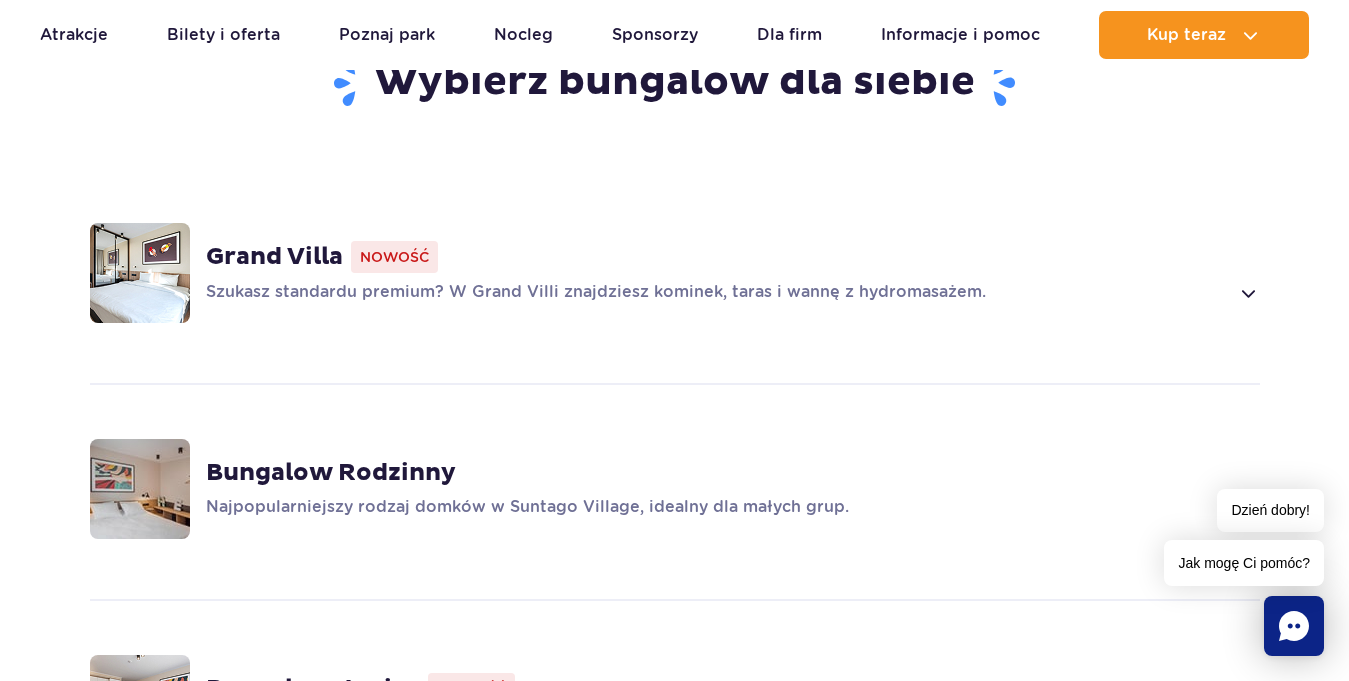 click at bounding box center [1247, 293] 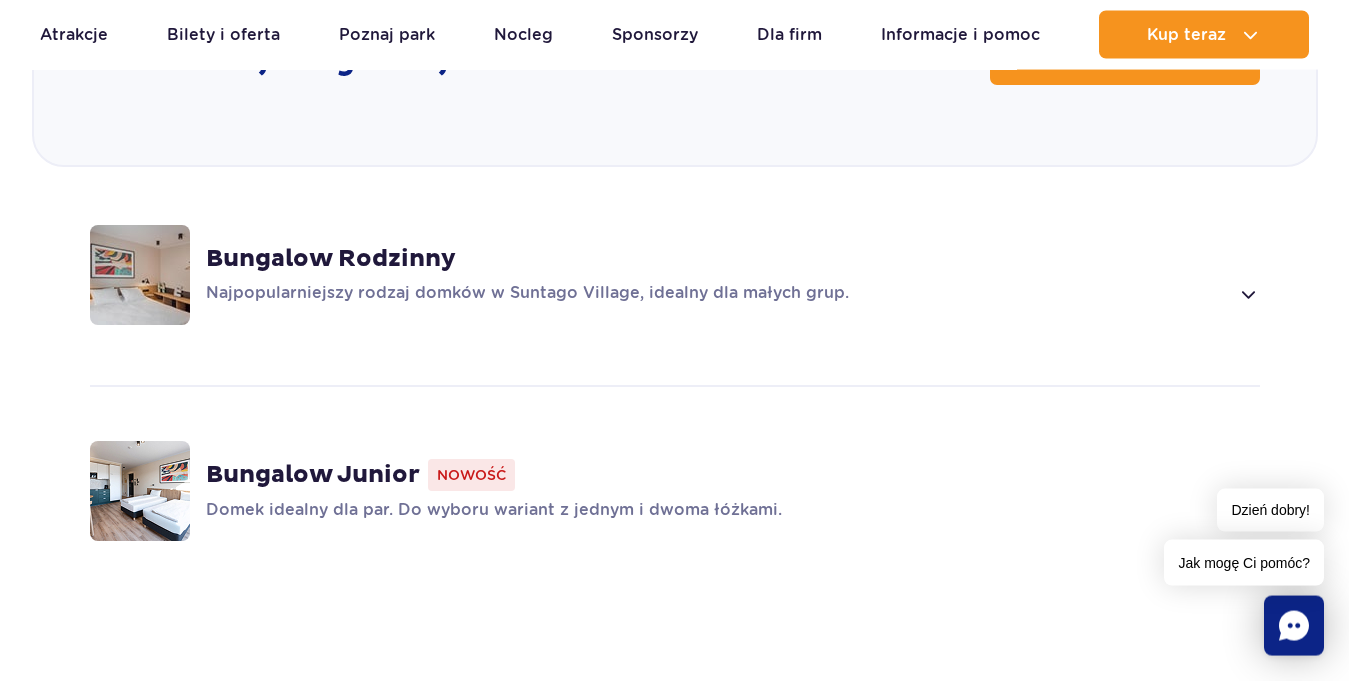 scroll, scrollTop: 2623, scrollLeft: 0, axis: vertical 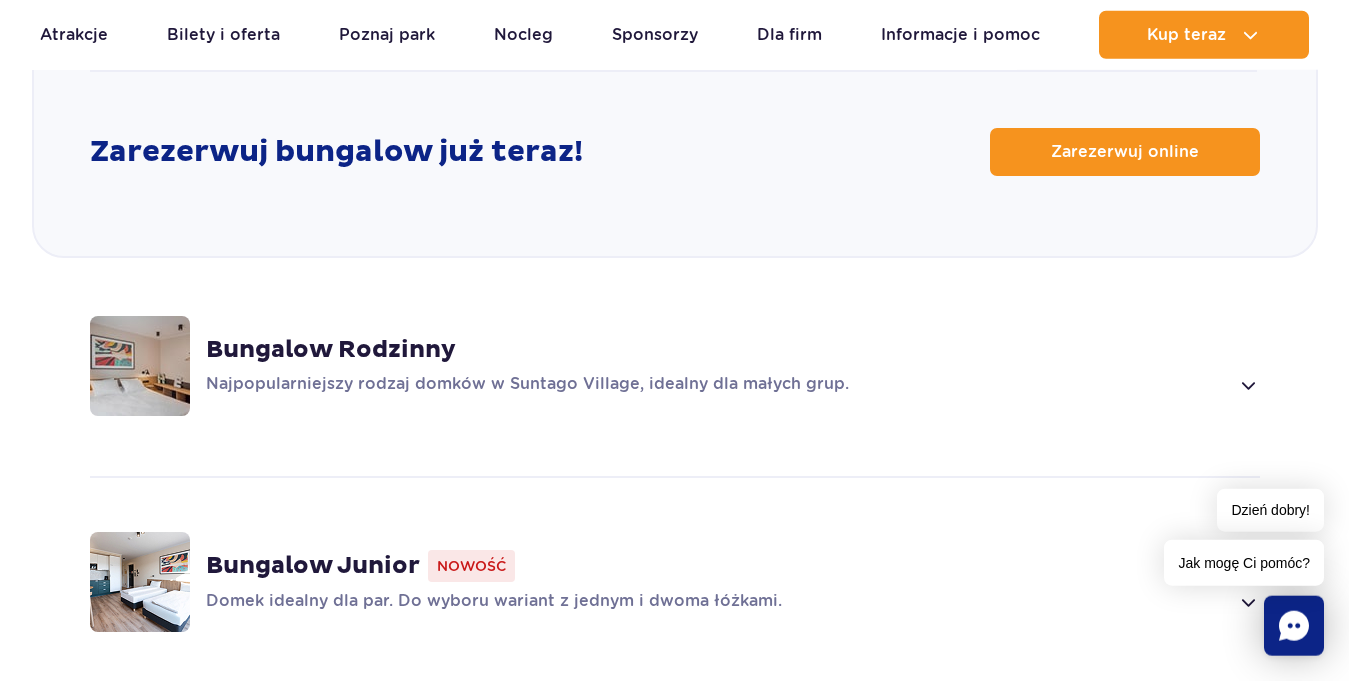 click on "Najpopularniejszy rodzaj domków w Suntago Village, idealny dla małych grup." at bounding box center (733, 385) 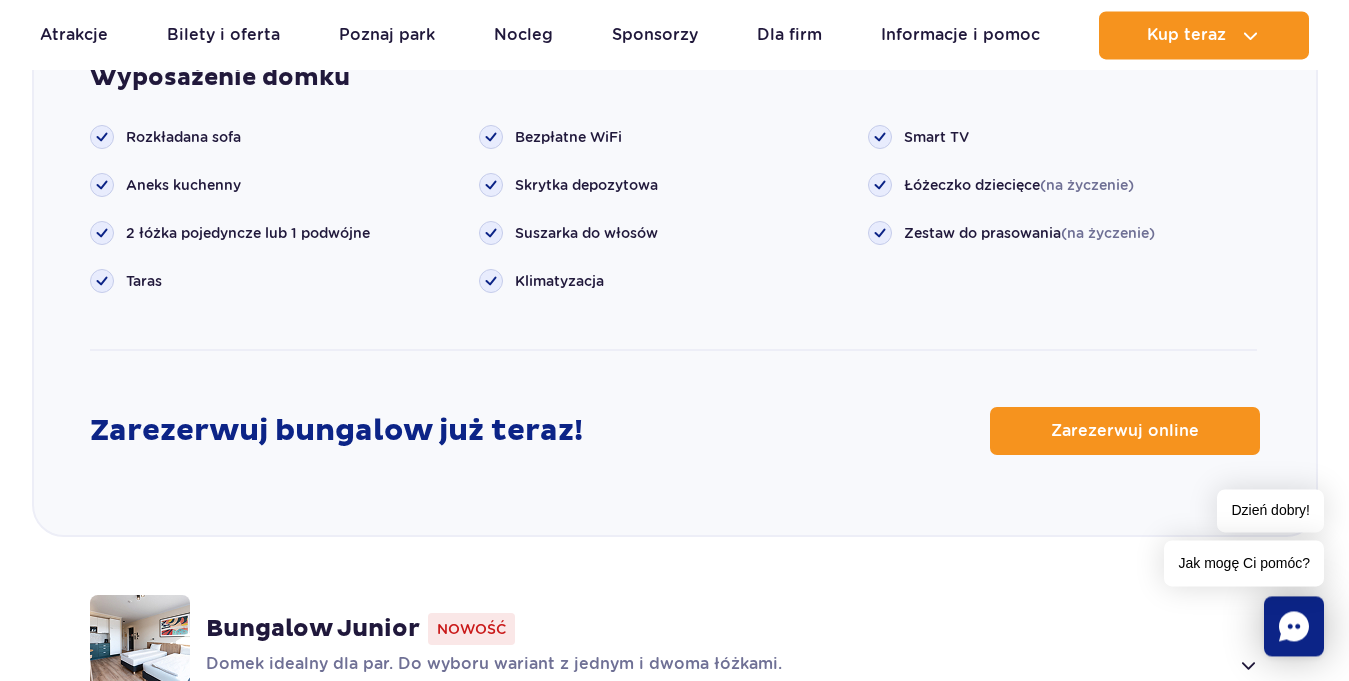 scroll, scrollTop: 2640, scrollLeft: 0, axis: vertical 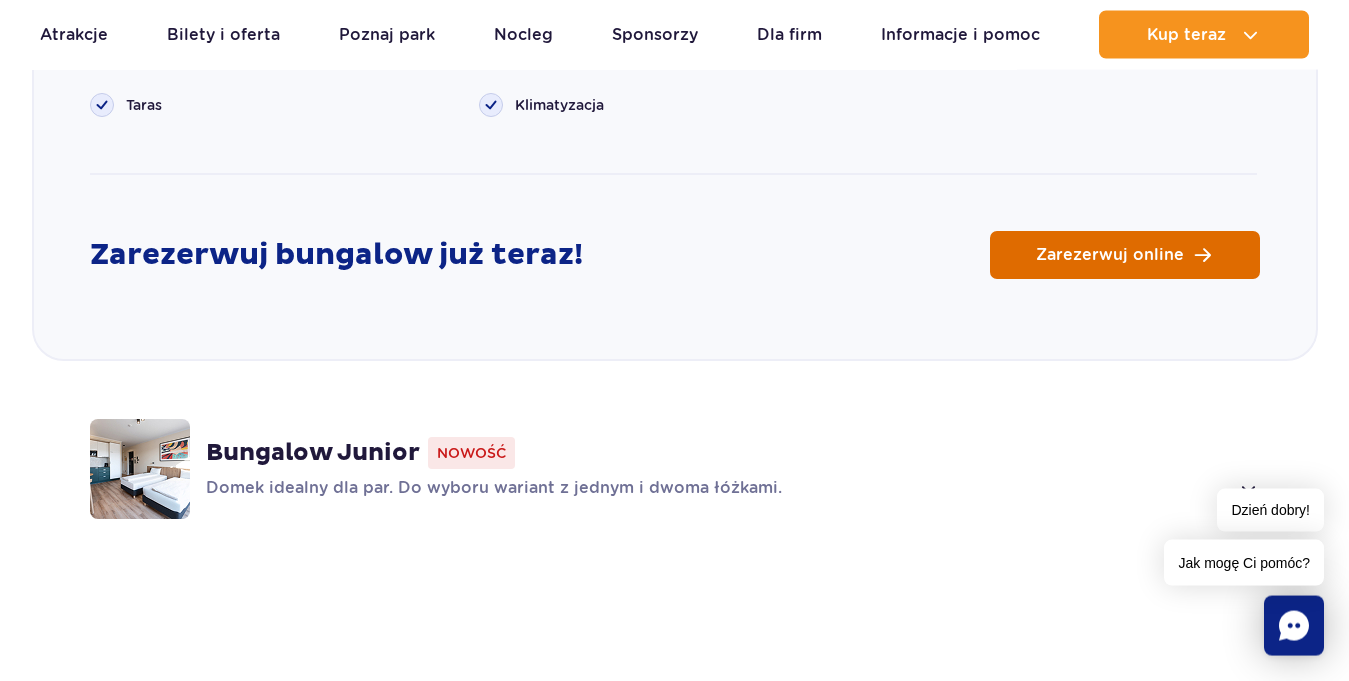 click on "Zarezerwuj online" at bounding box center (1110, 255) 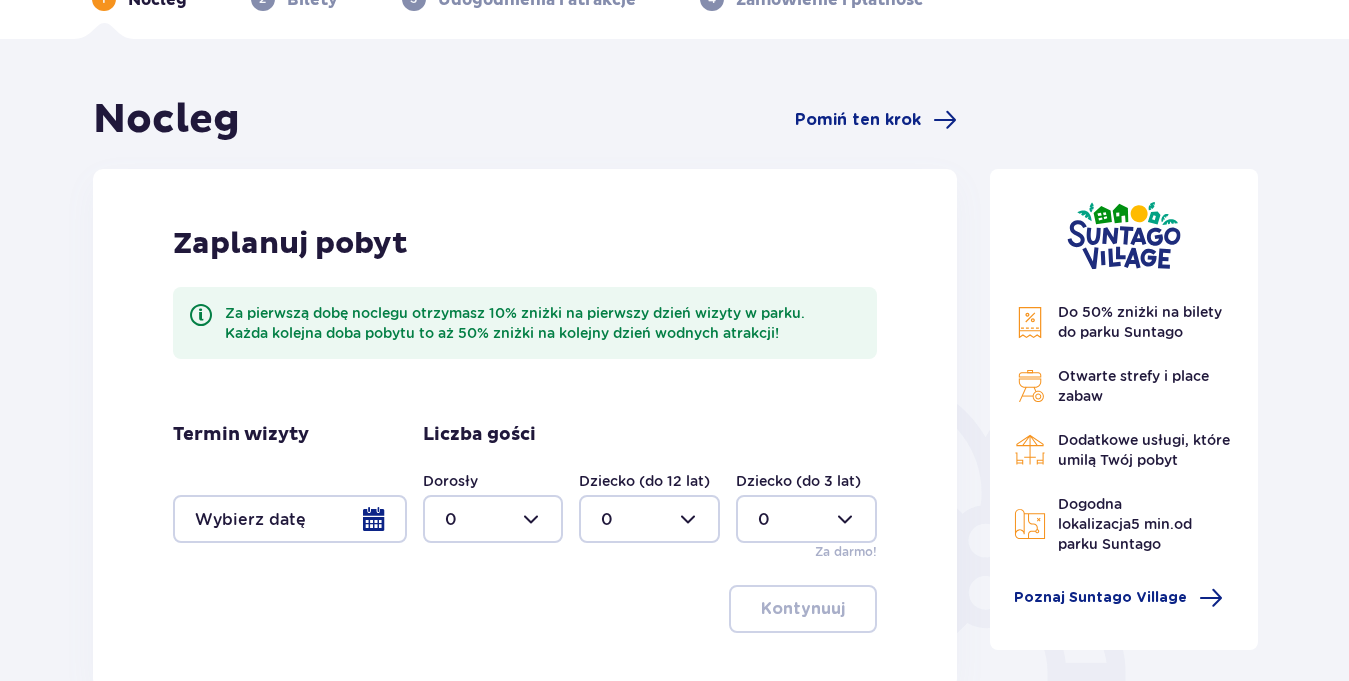 scroll, scrollTop: 306, scrollLeft: 0, axis: vertical 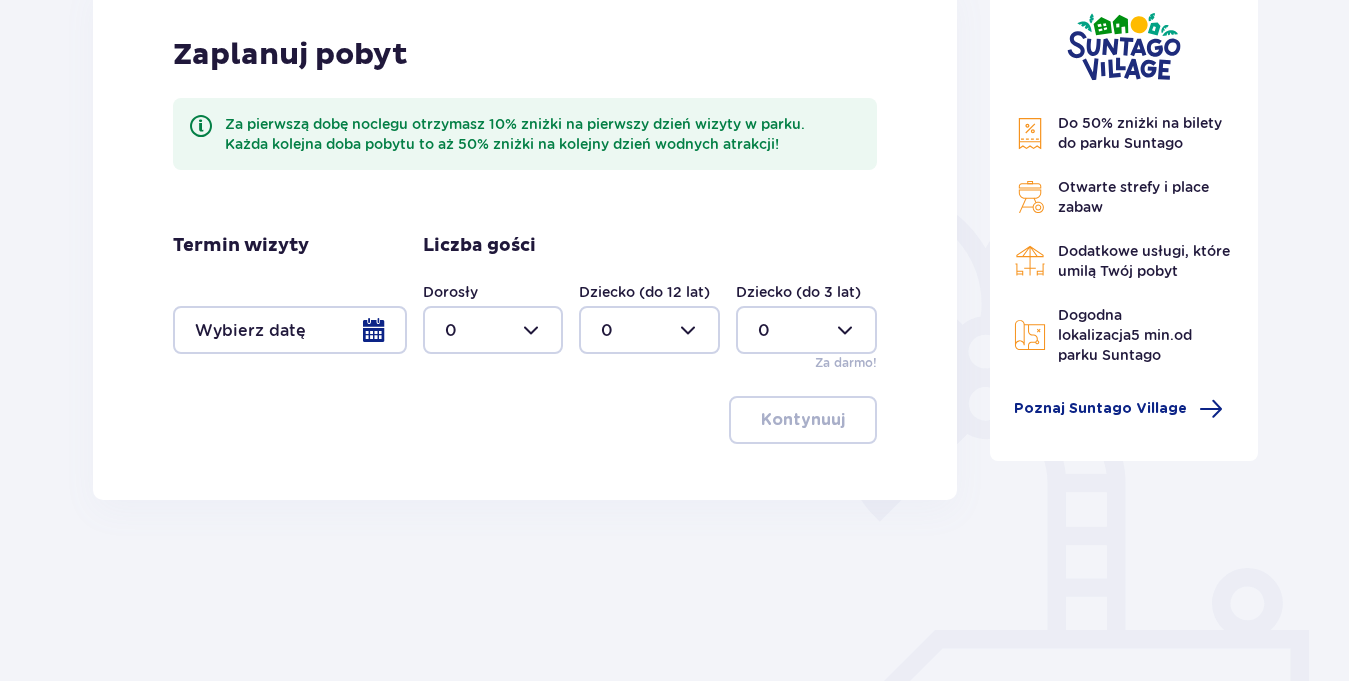 click at bounding box center (493, 330) 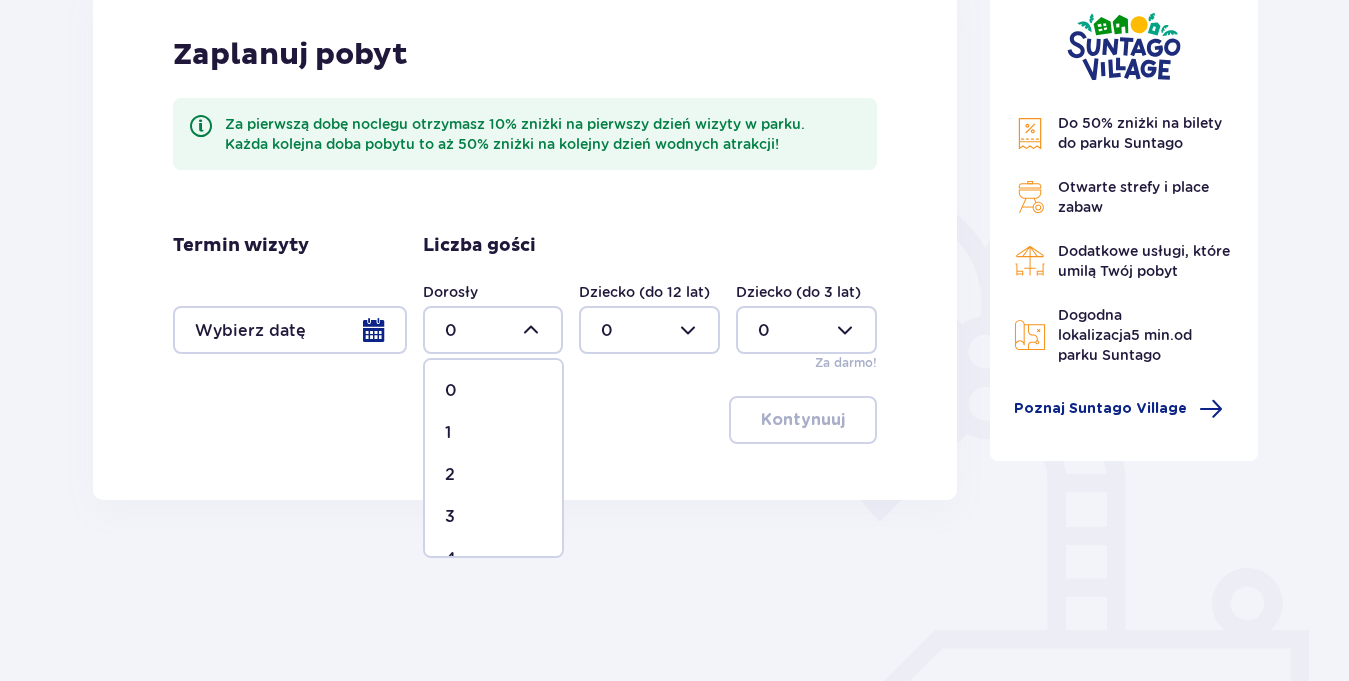 click on "2" at bounding box center [493, 475] 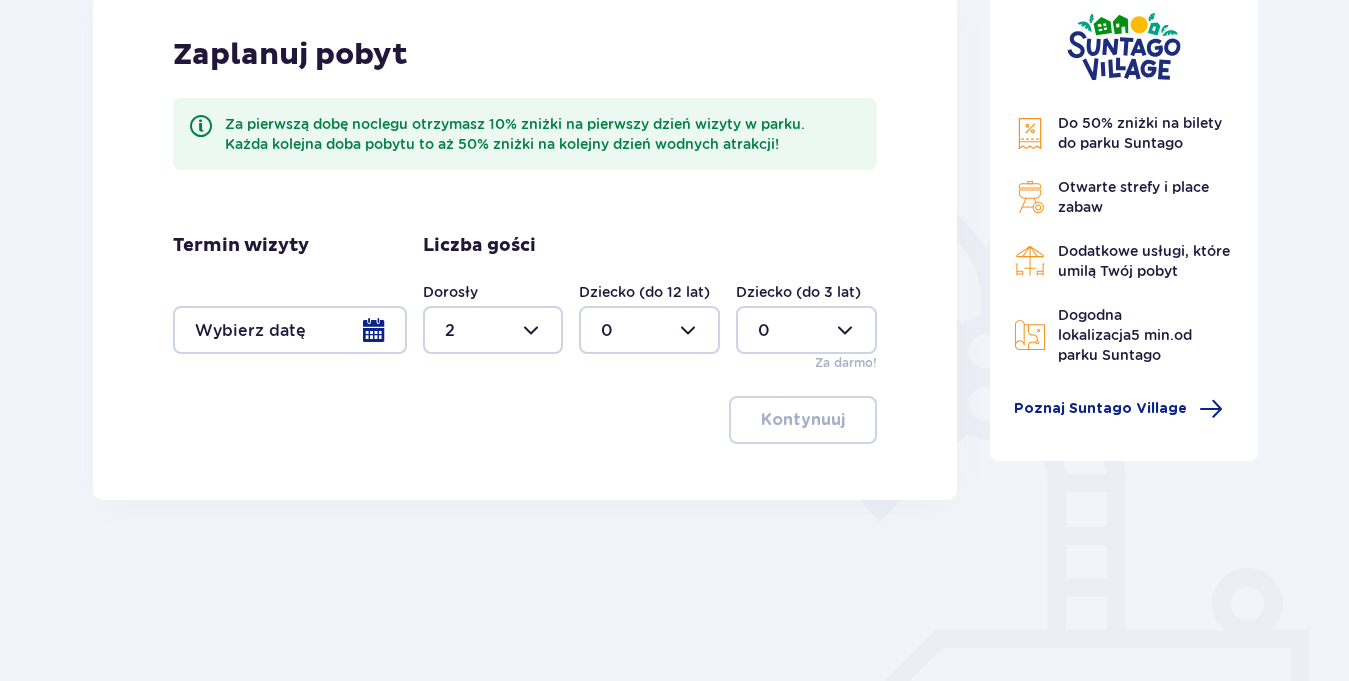 click at bounding box center (493, 330) 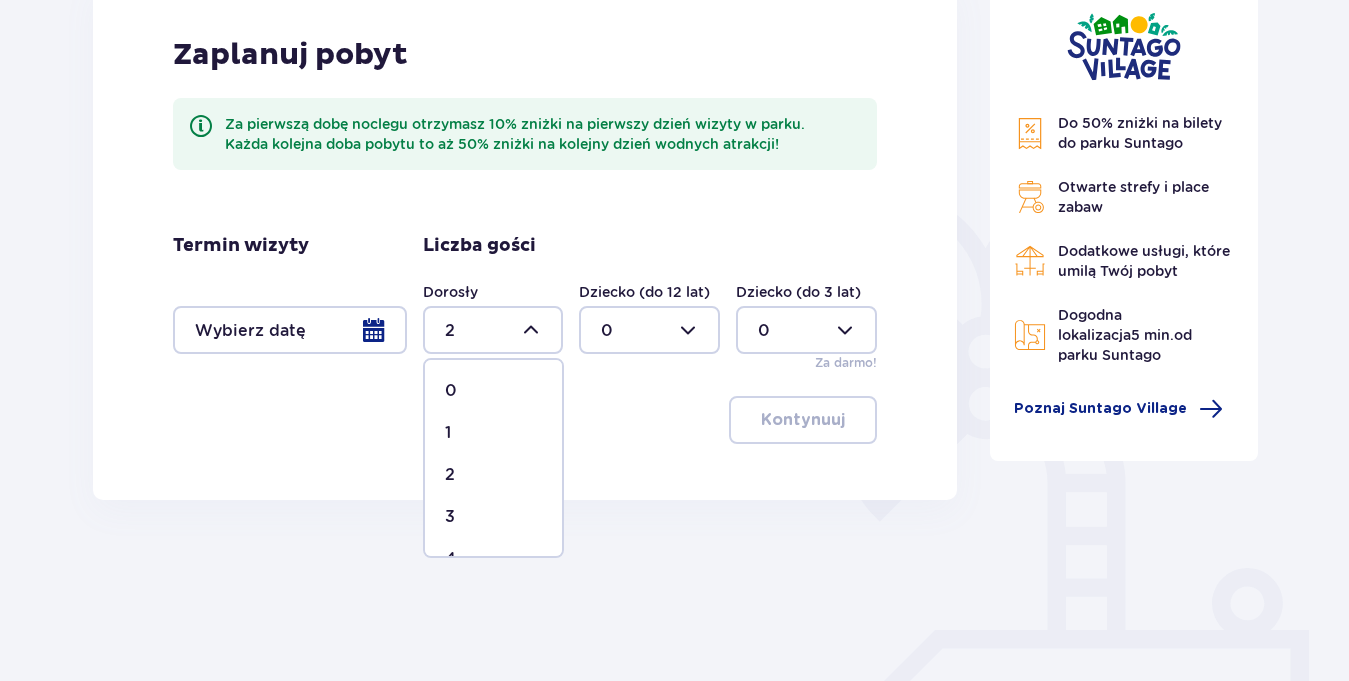 click on "3" at bounding box center (450, 517) 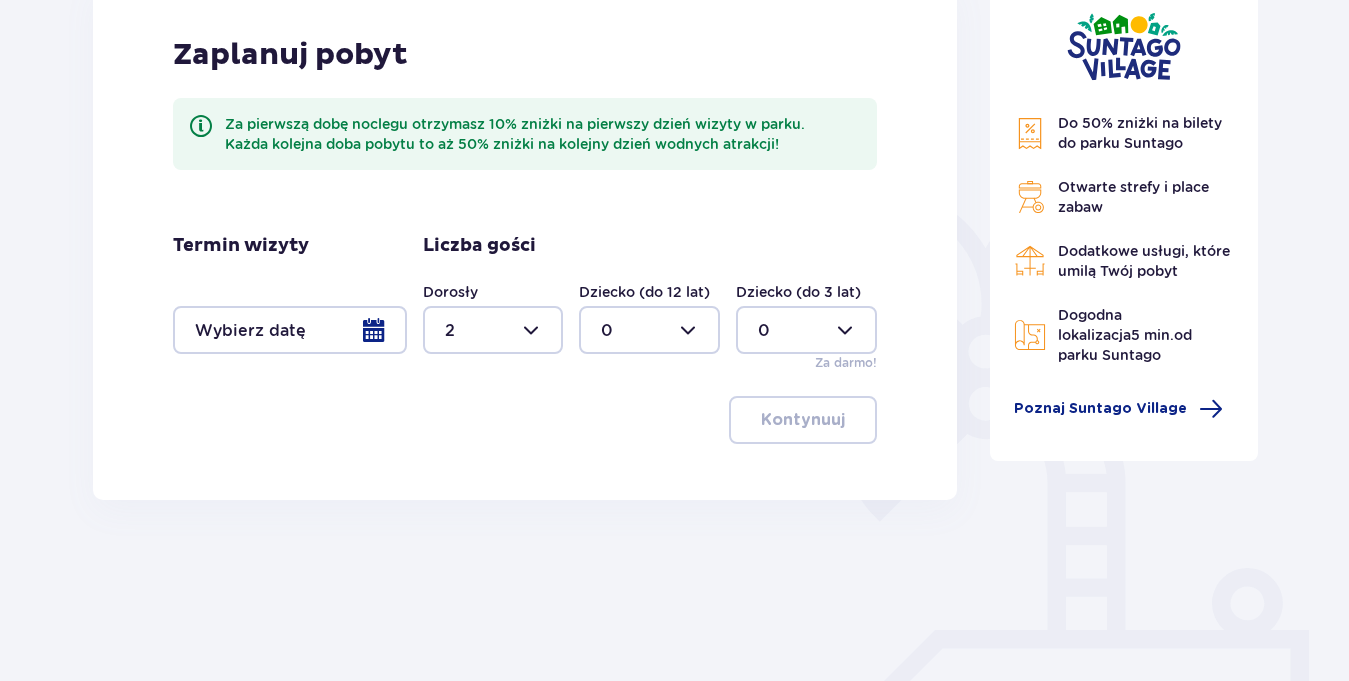type on "3" 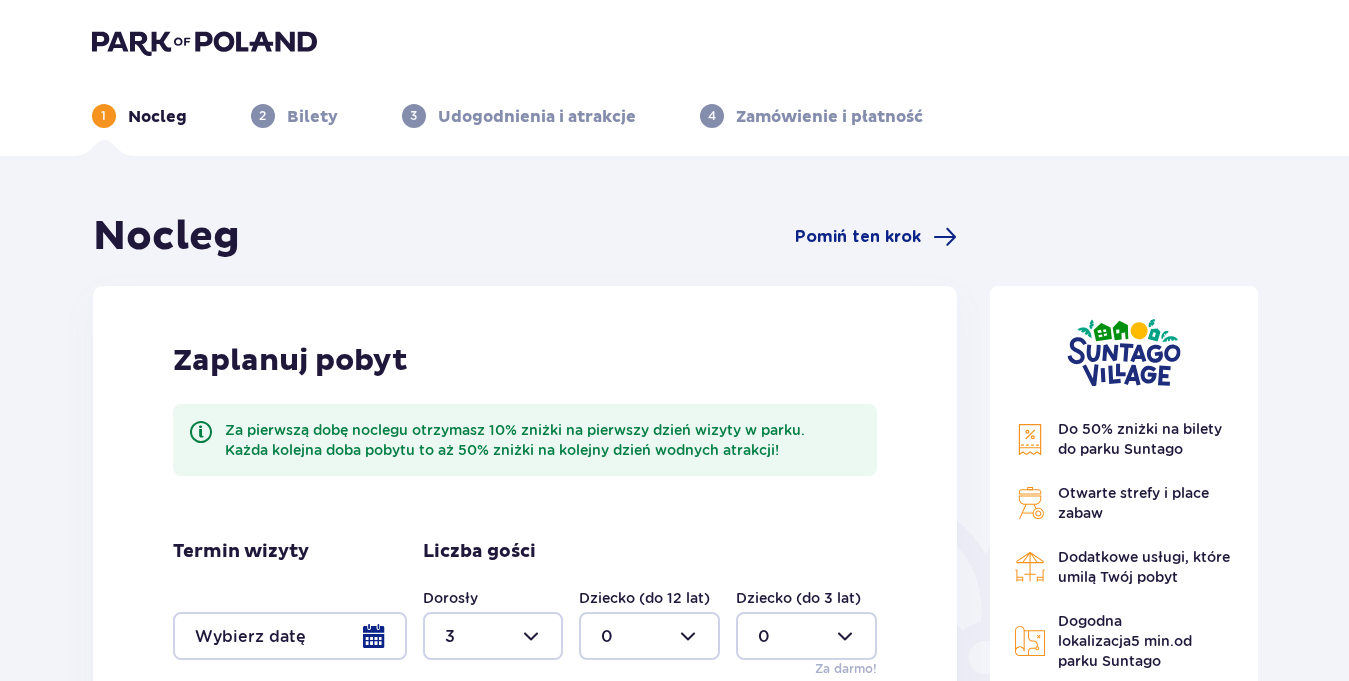 scroll, scrollTop: 306, scrollLeft: 0, axis: vertical 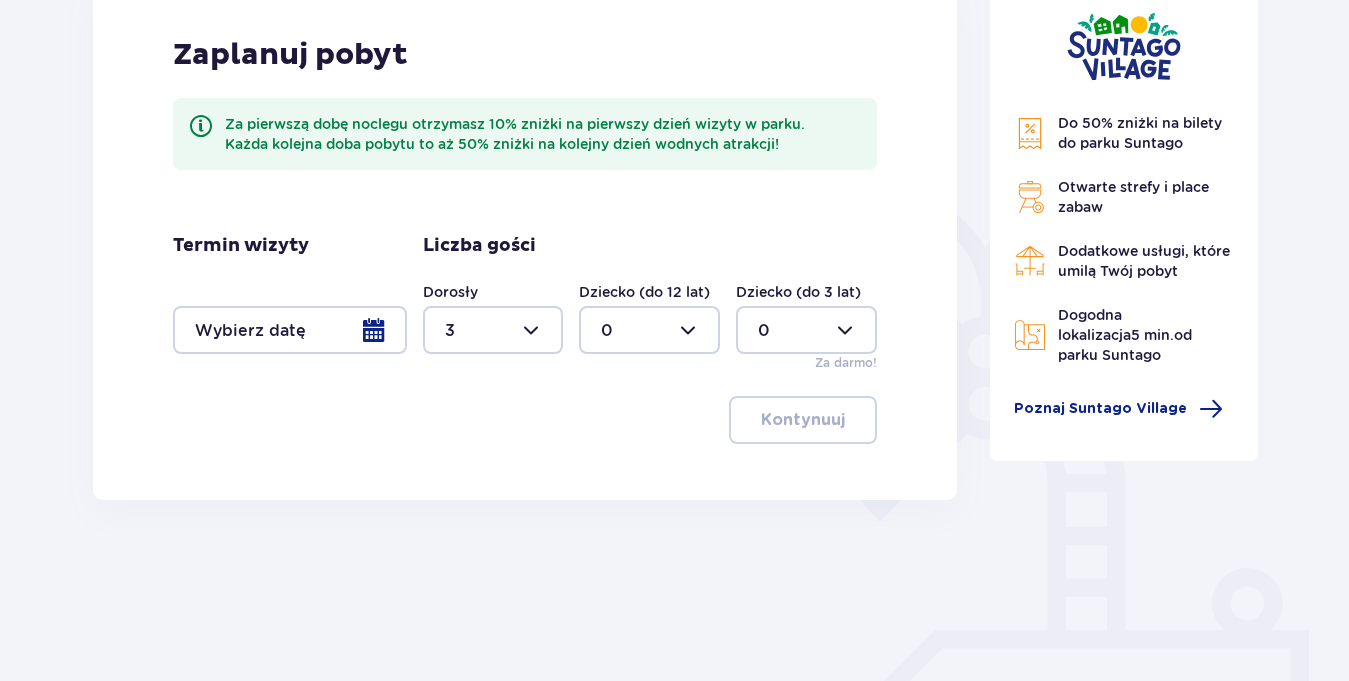 click at bounding box center [290, 330] 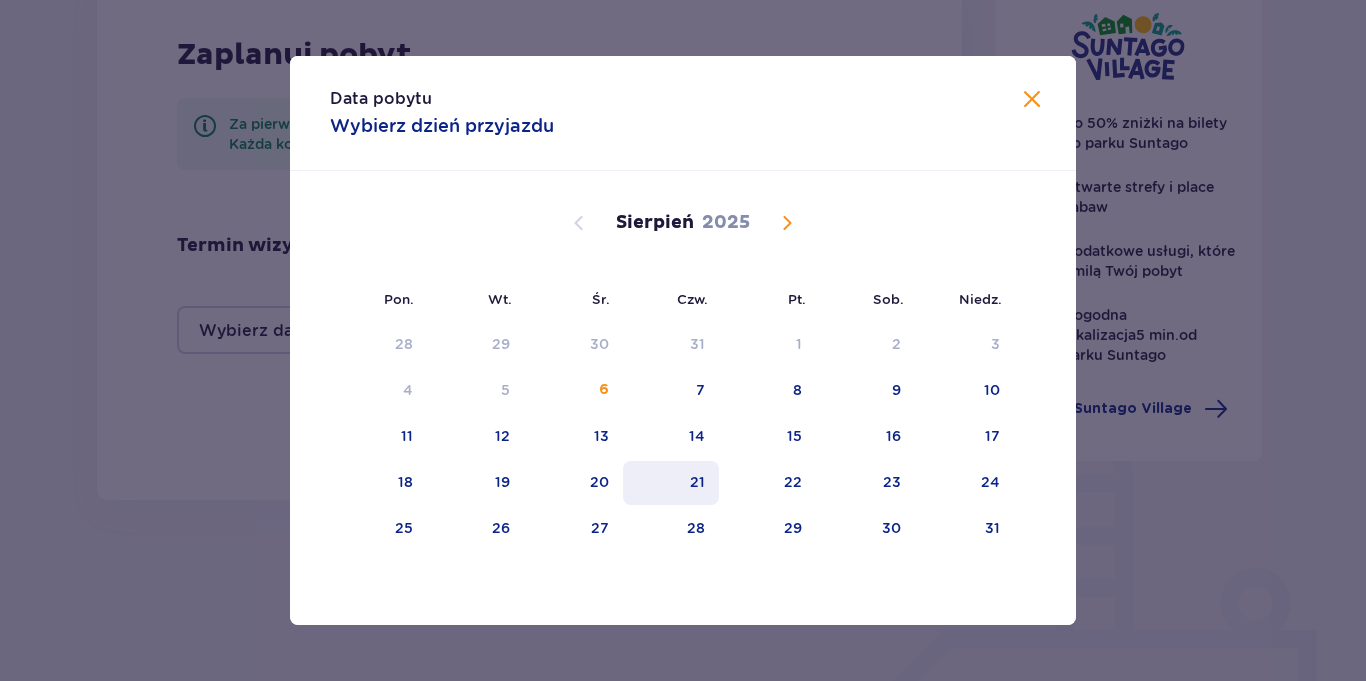 click on "21" at bounding box center [671, 483] 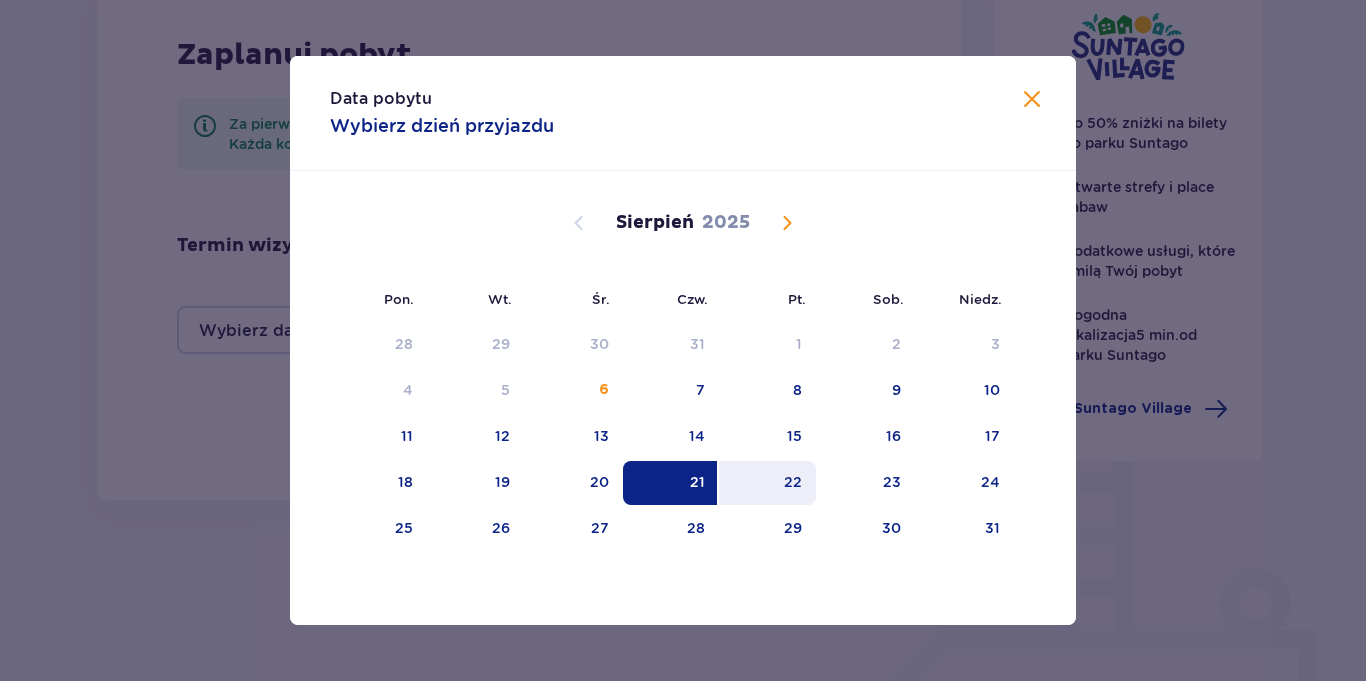 click on "22" at bounding box center (793, 482) 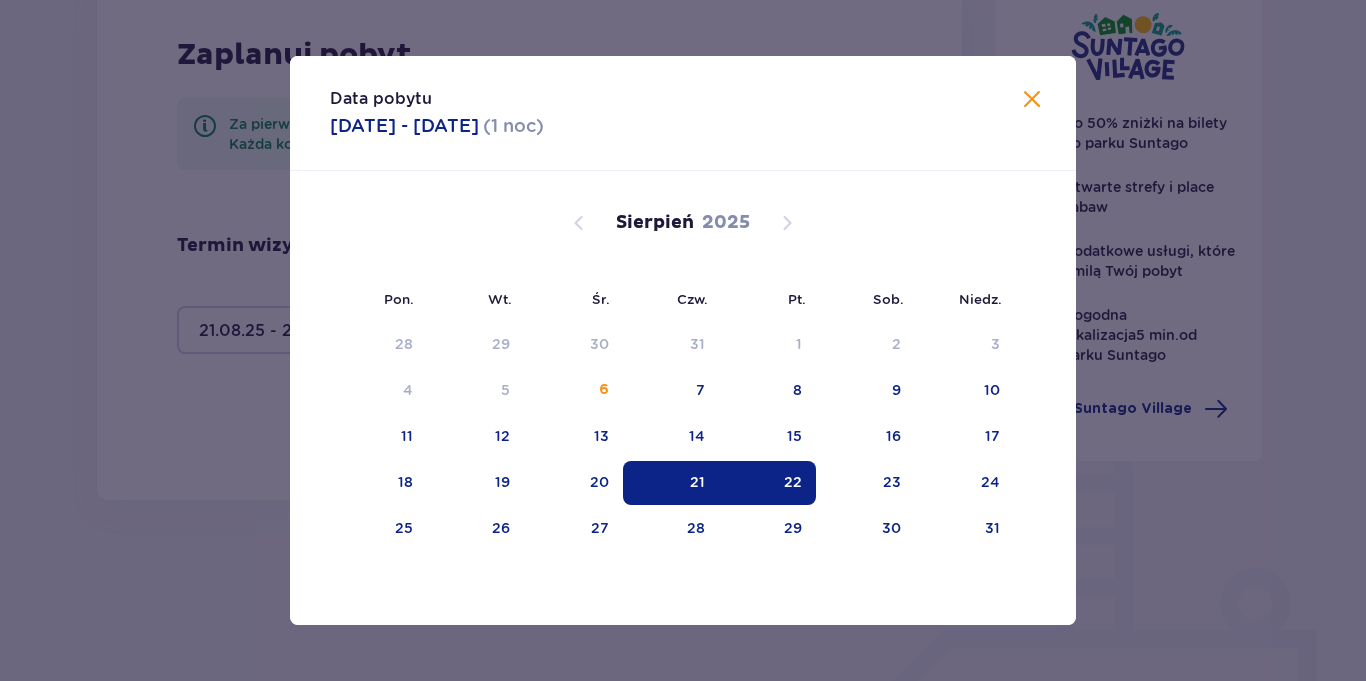 type on "21.08.25 - 22.08.25" 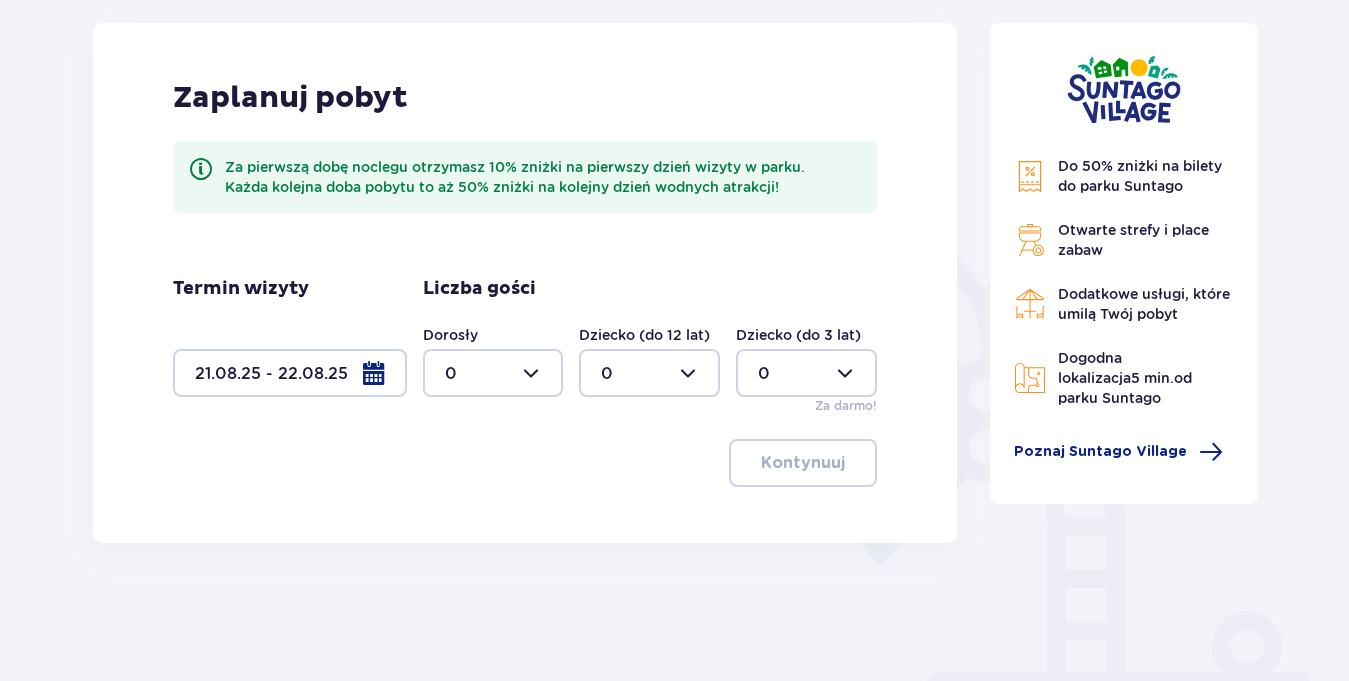 scroll, scrollTop: 226, scrollLeft: 0, axis: vertical 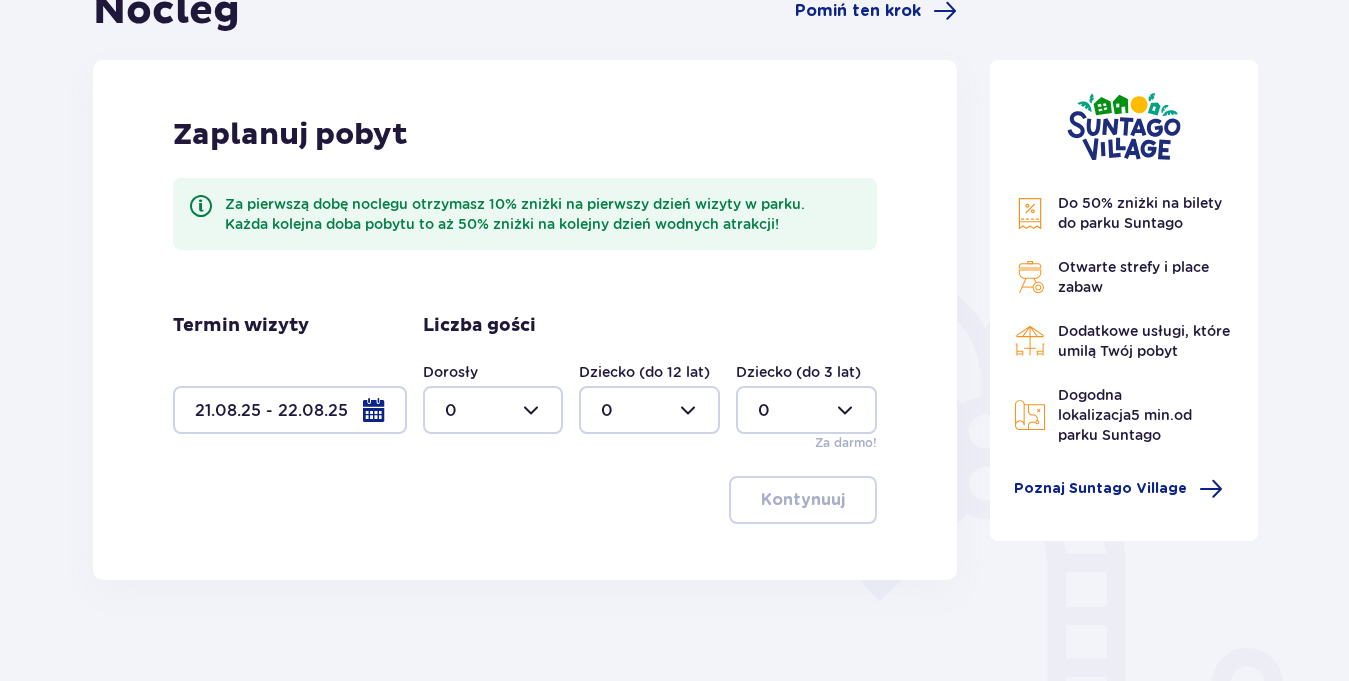 click at bounding box center (649, 410) 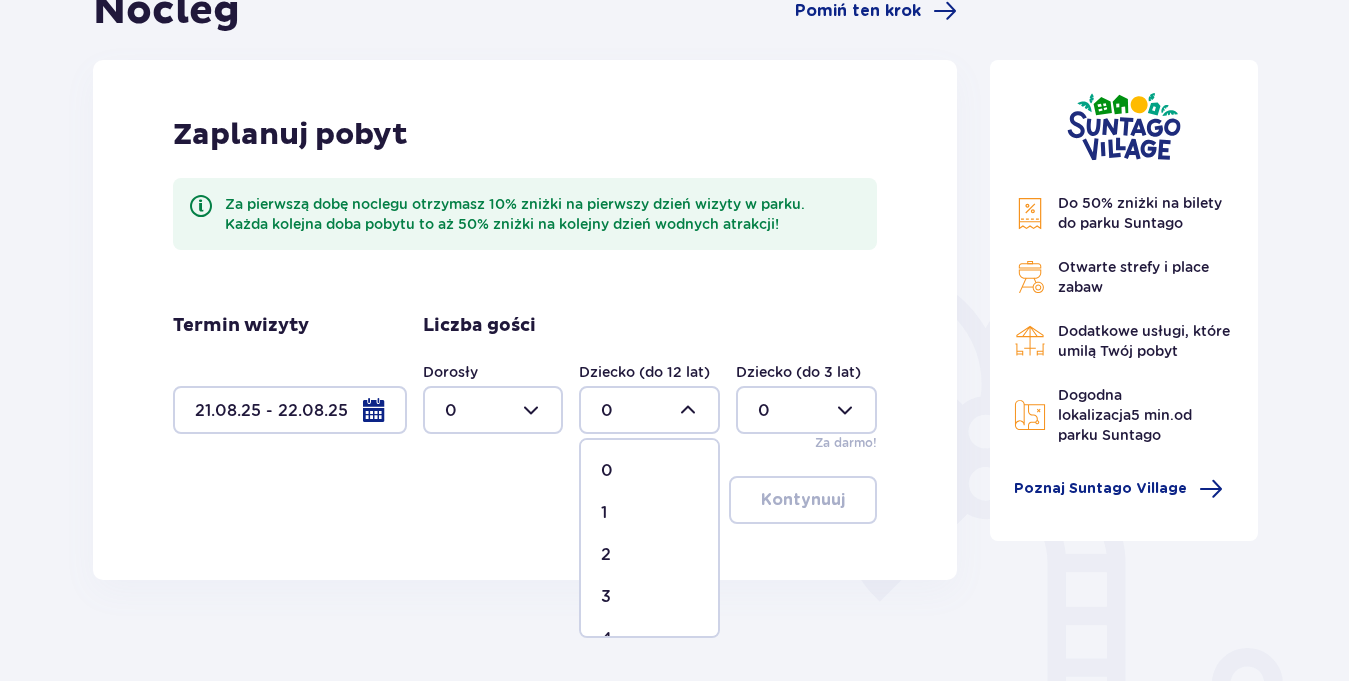 click on "1" at bounding box center [604, 513] 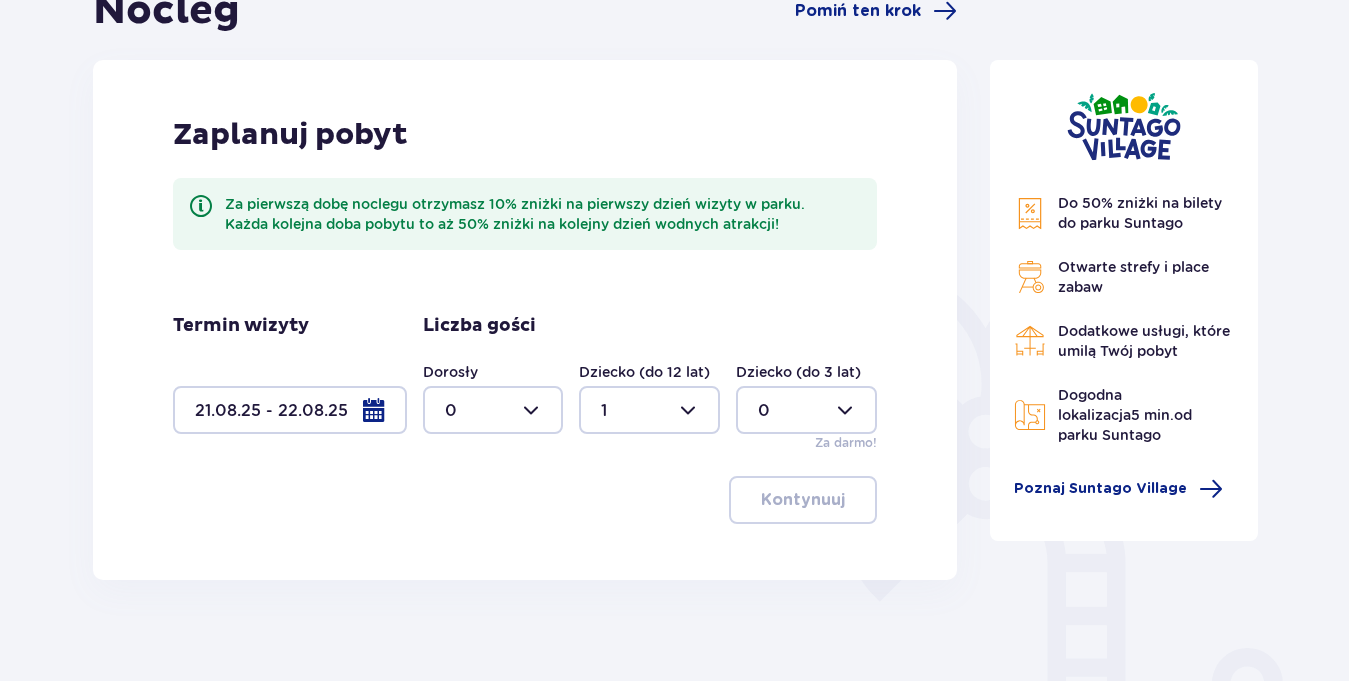 type on "1" 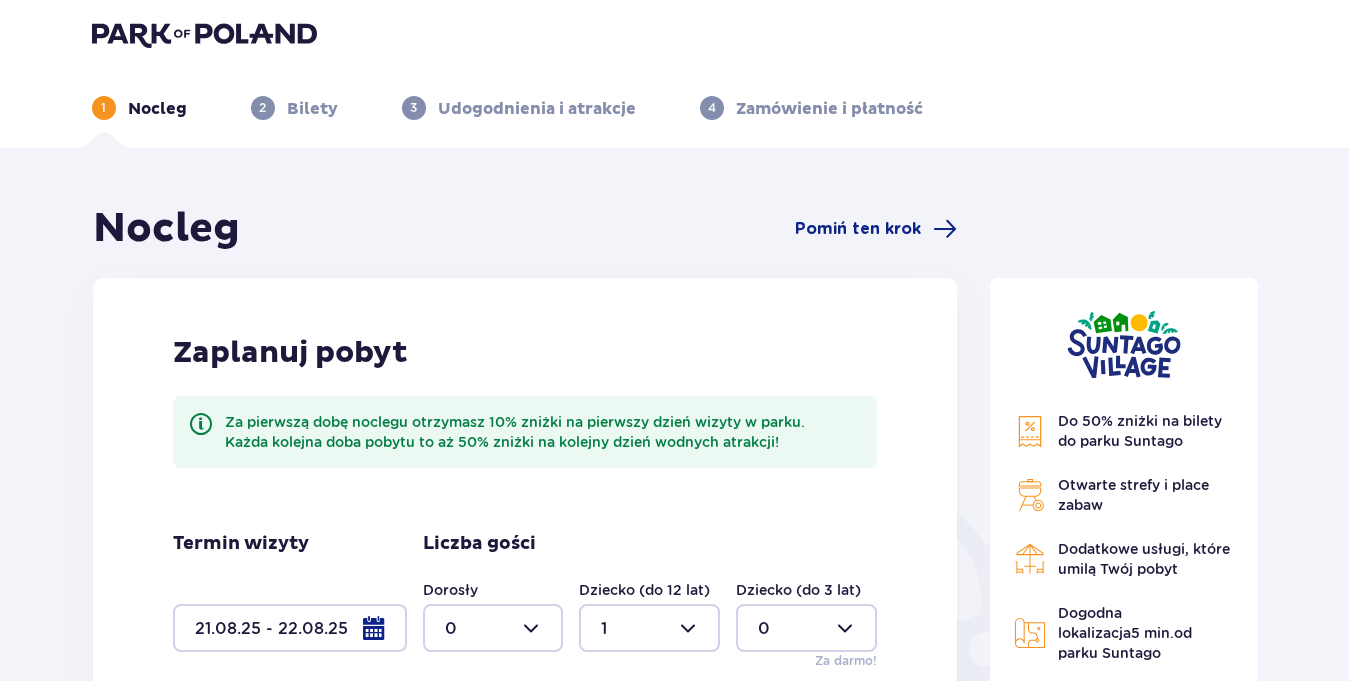 scroll, scrollTop: 0, scrollLeft: 0, axis: both 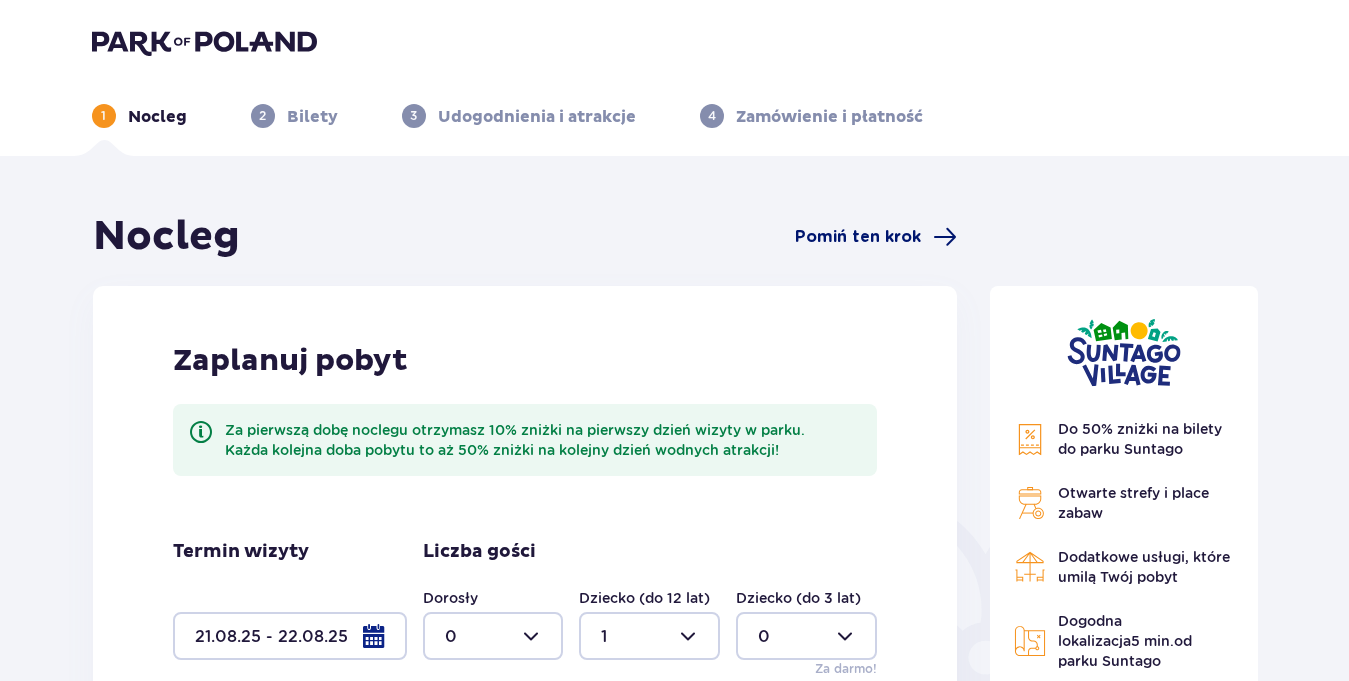 click on "Pomiń ten krok" at bounding box center [858, 237] 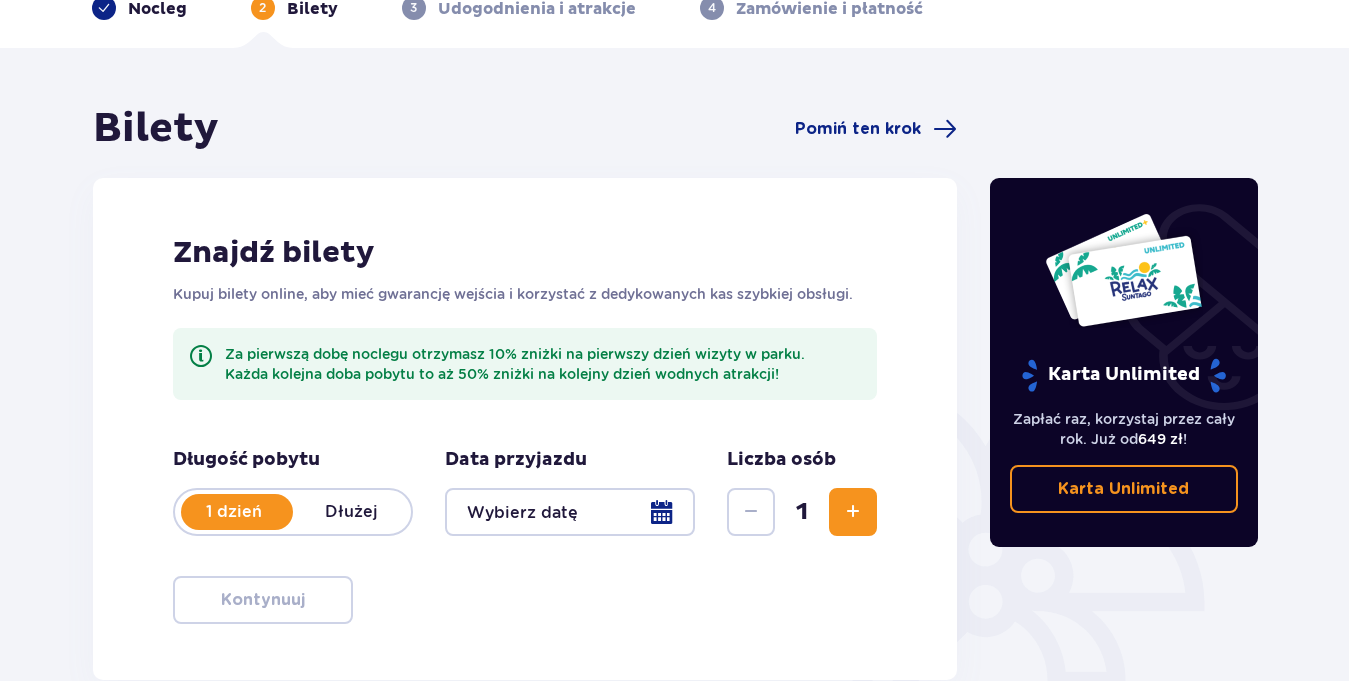 scroll, scrollTop: 204, scrollLeft: 0, axis: vertical 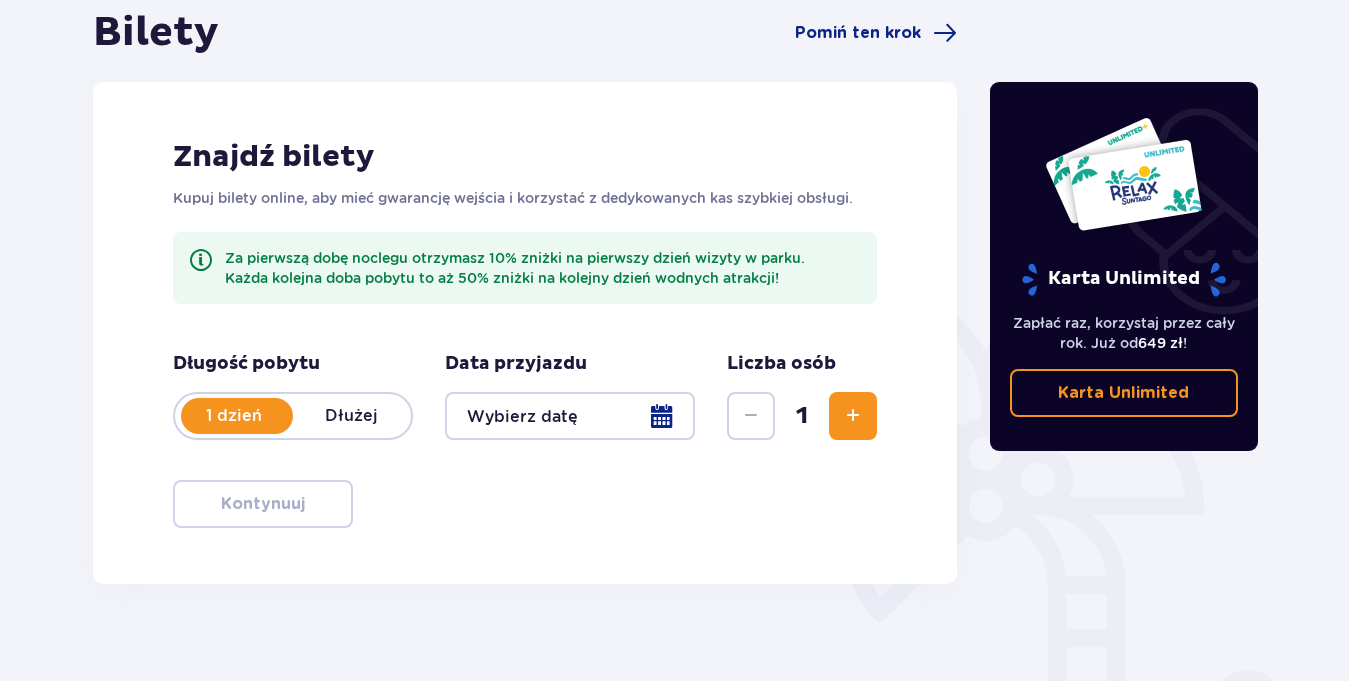 click at bounding box center [853, 416] 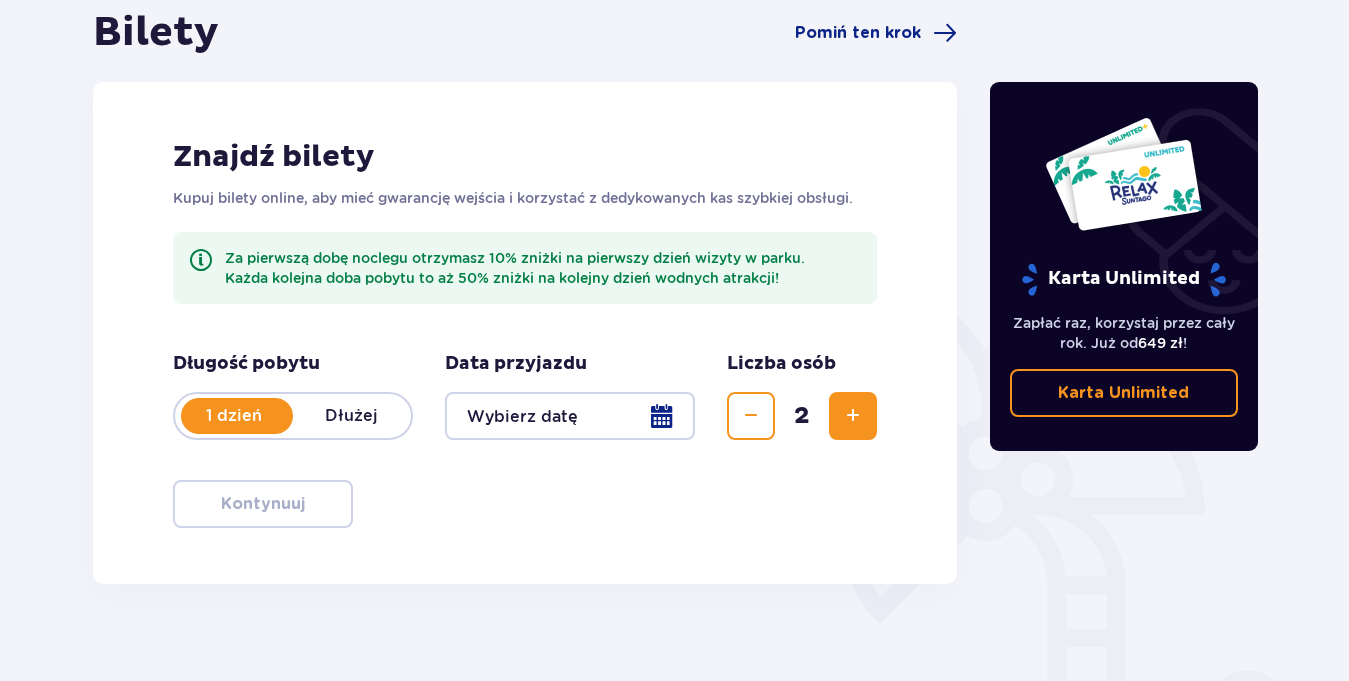 click at bounding box center [853, 416] 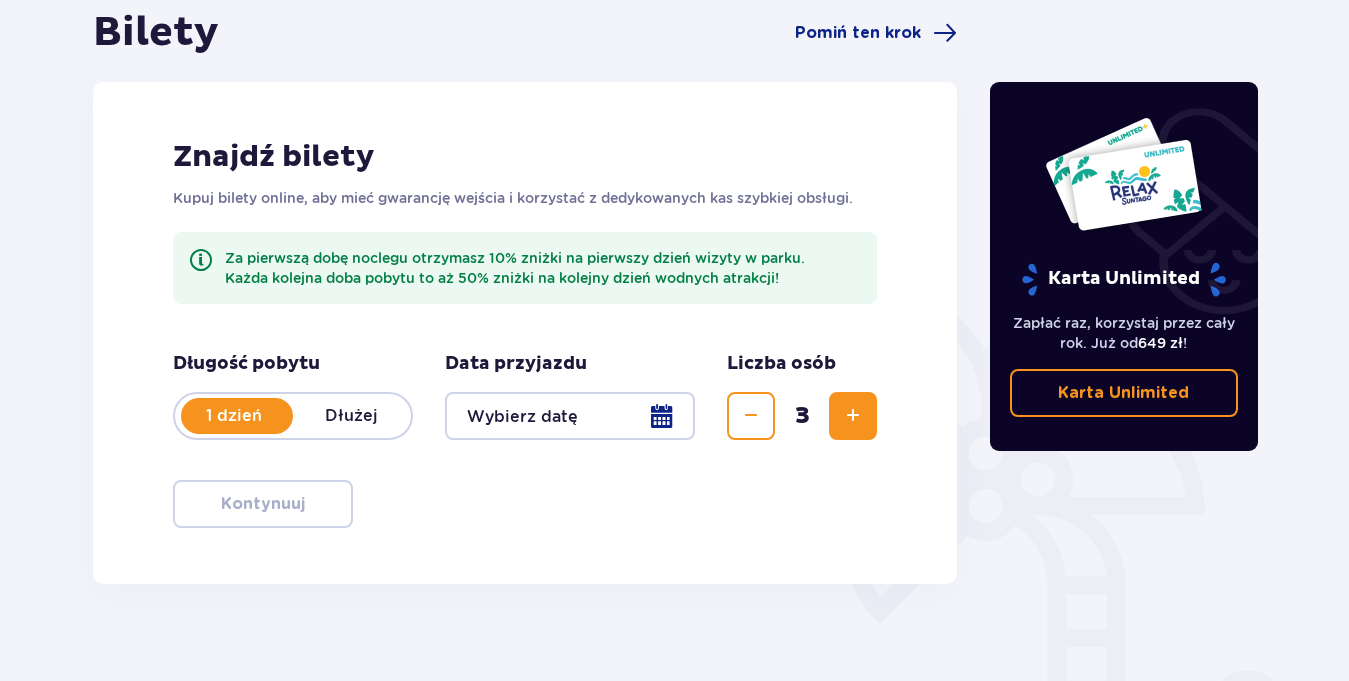 click at bounding box center [570, 416] 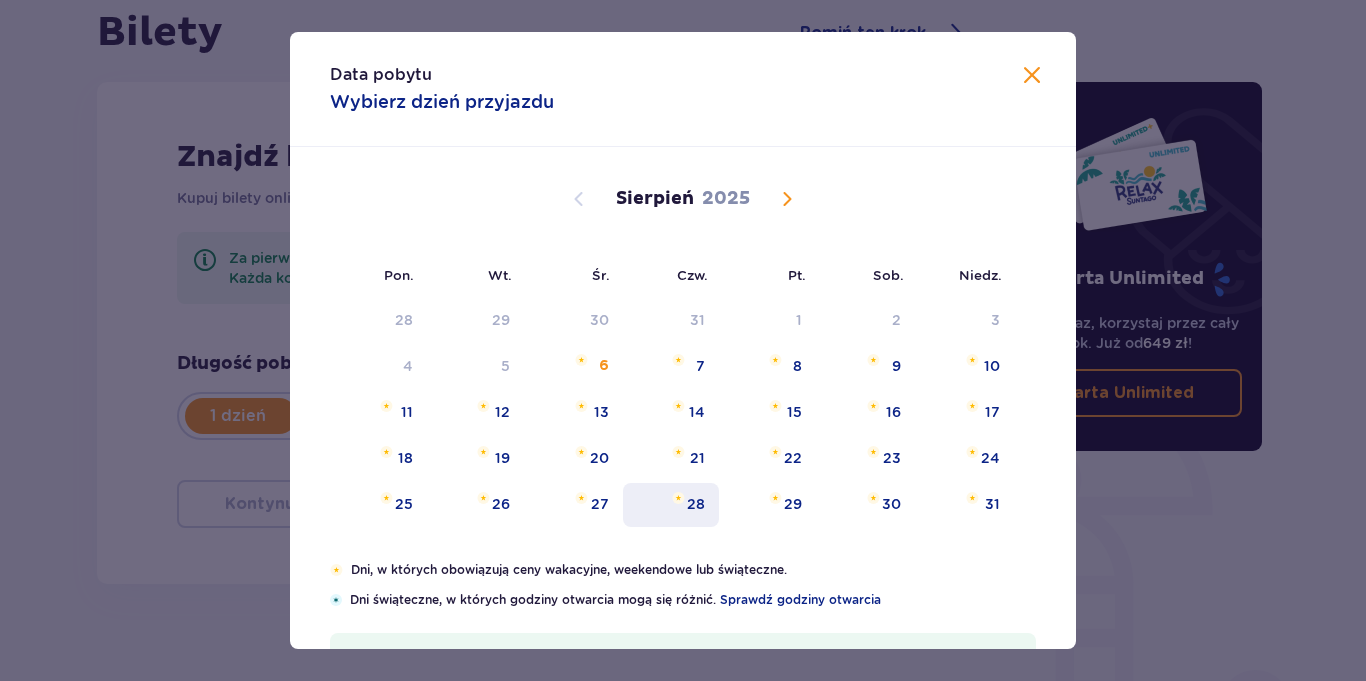 click on "28" at bounding box center (696, 504) 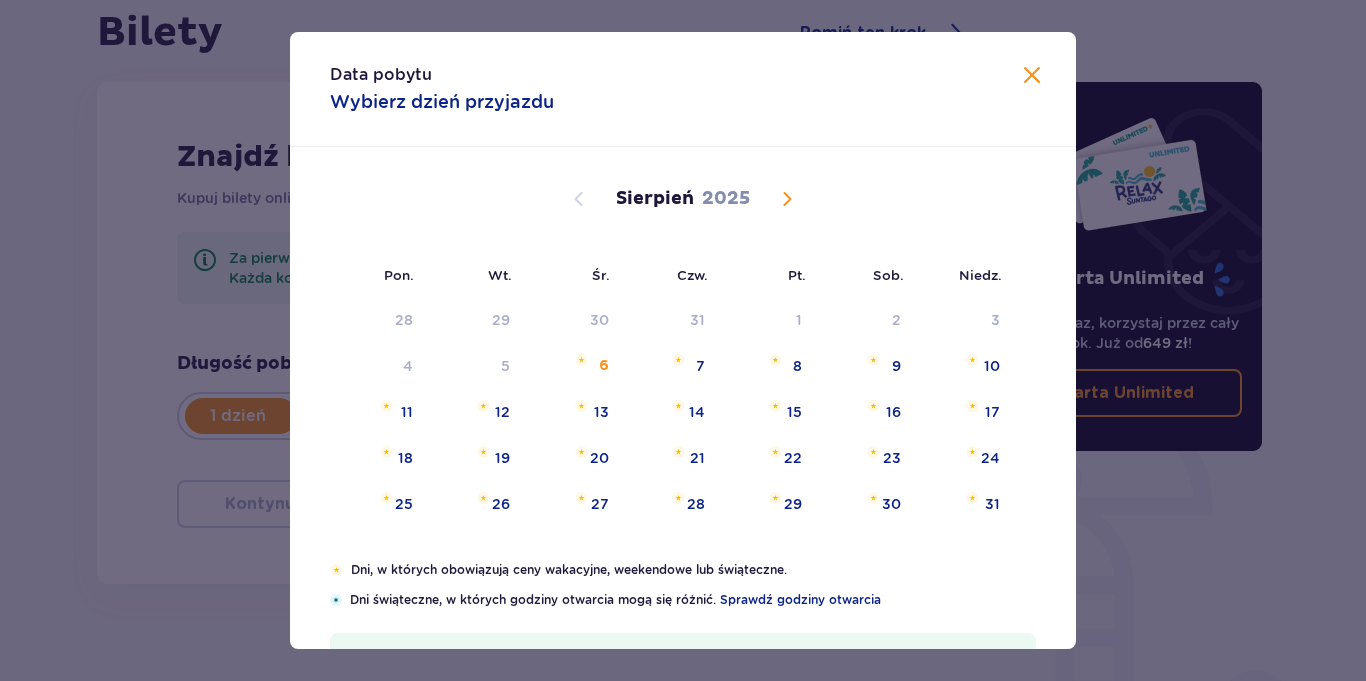 click at bounding box center (775, 498) 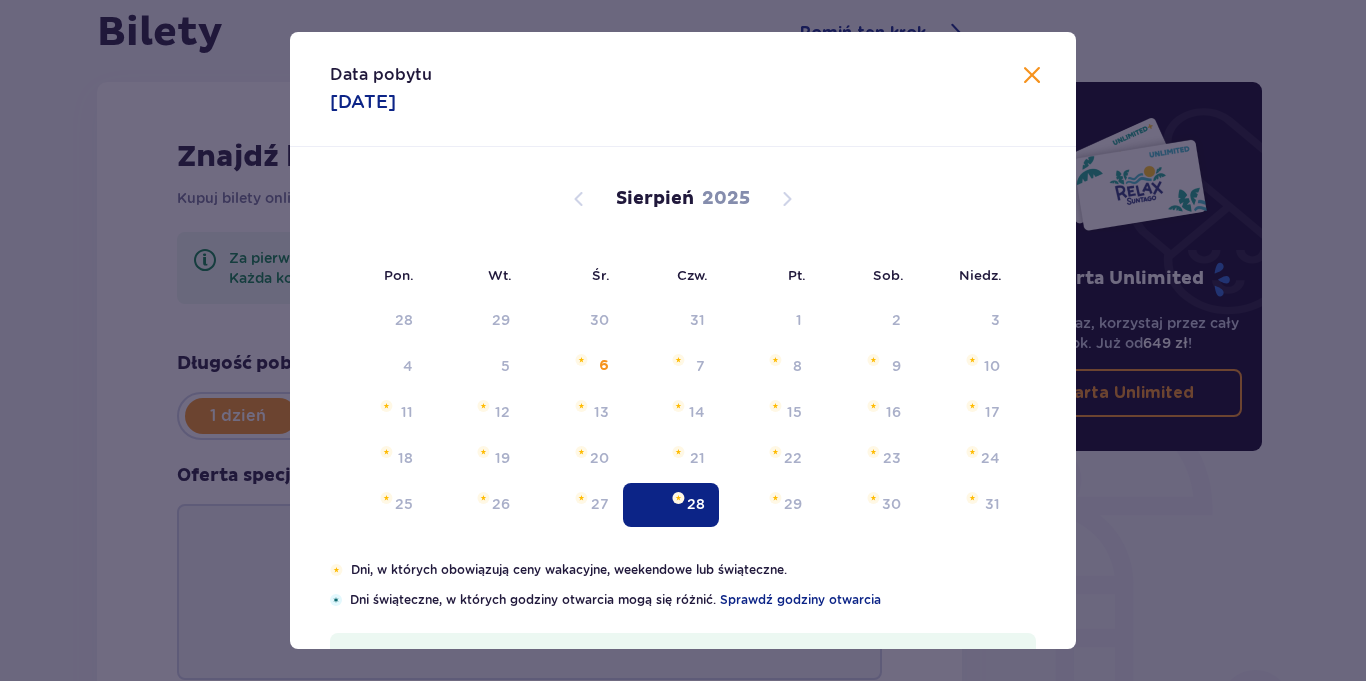 type on "[DATE]" 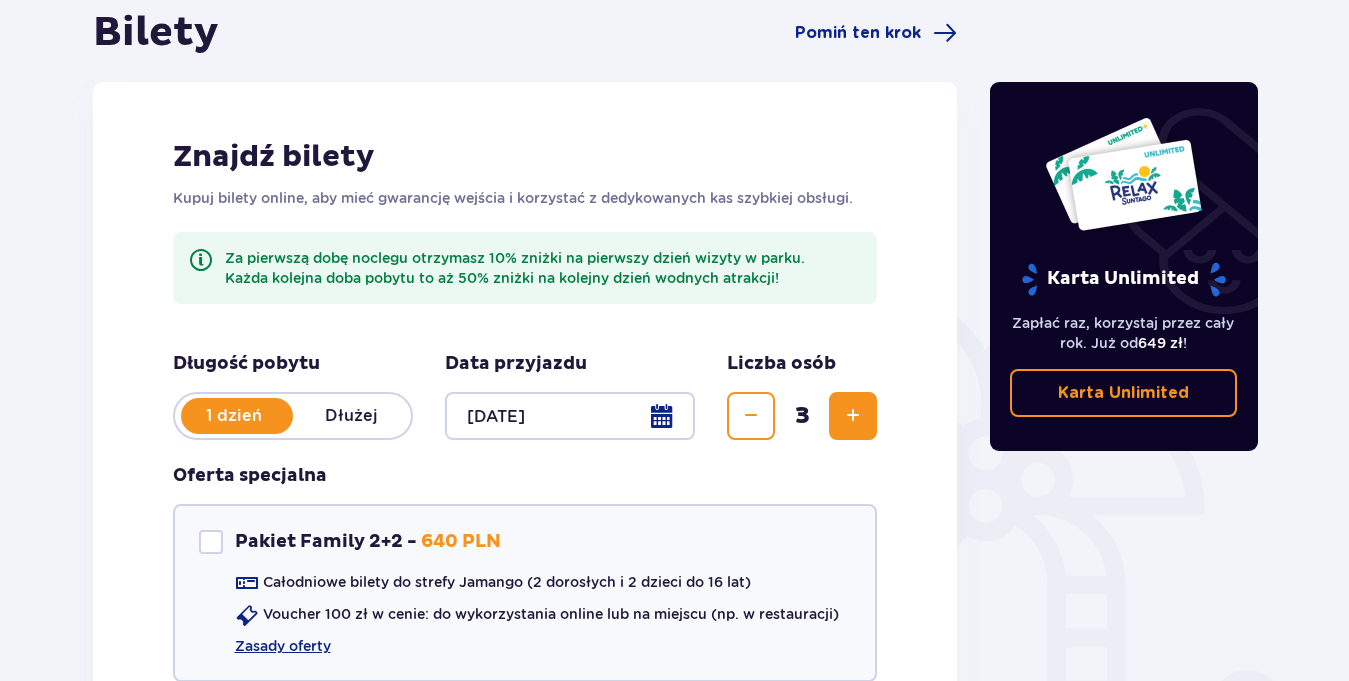 click on "Znajdź bilety Kupuj bilety online, aby mieć gwarancję wejścia i korzystać z dedykowanych kas szybkiej obsługi. Za pierwszą dobę noclegu otrzymasz 10% zniżki na pierwszy dzień wizyty w parku. Każda kolejna doba pobytu to aż 50% zniżki na kolejny dzień wodnych atrakcji! Długość pobytu 1 dzień Dłużej Data przyjazdu [DATE] Liczba osób 3 Oferta specjalna Pakiet Family 2+2    -  640 PLN Całodniowe bilety do strefy Jamango (2 dorosłych i 2 dzieci do 16 lat) Voucher 100 zł w cenie: do wykorzystania online lub na miejscu (np. w restauracji) Zasady oferty Kontynuuj bez pakietu" at bounding box center [525, 454] 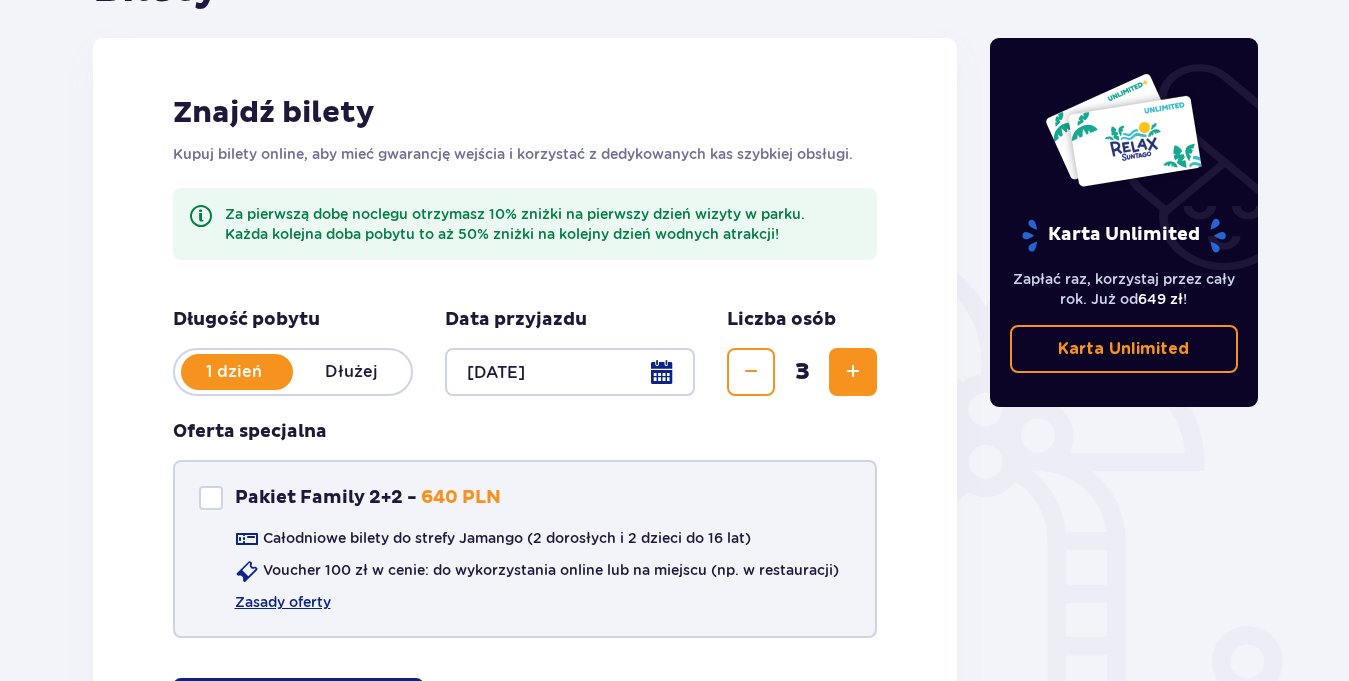 scroll, scrollTop: 163, scrollLeft: 0, axis: vertical 